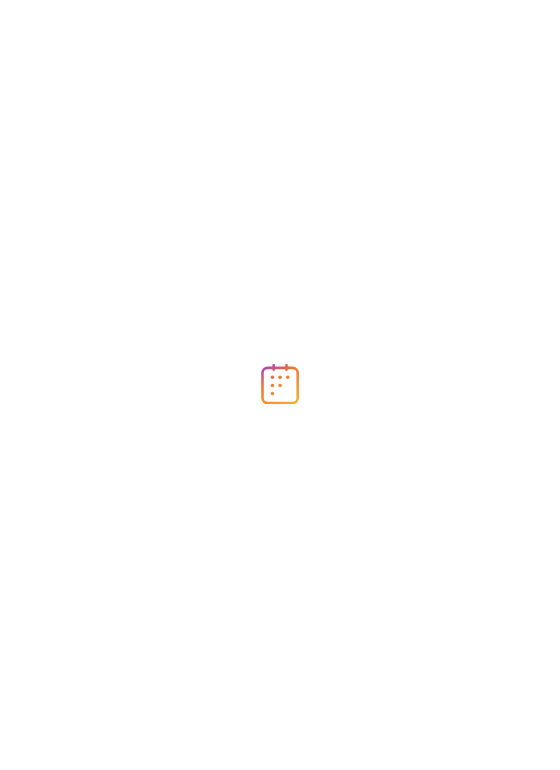scroll, scrollTop: 0, scrollLeft: 0, axis: both 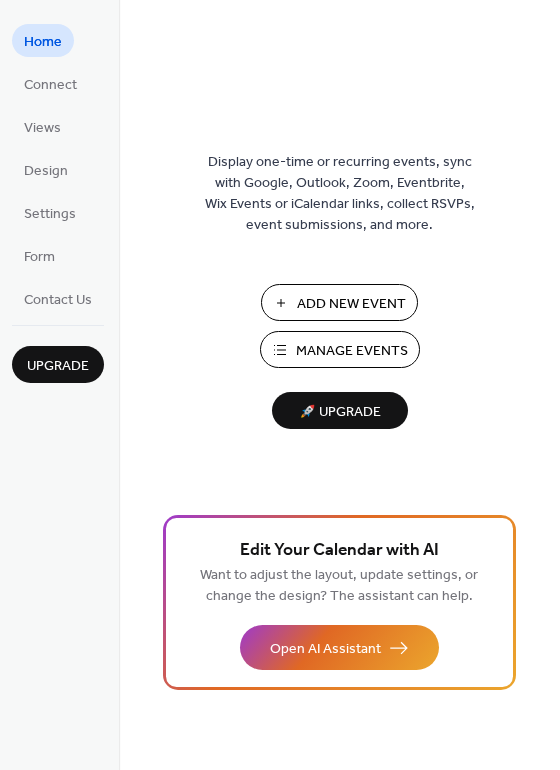 click on "Add New Event" at bounding box center [351, 304] 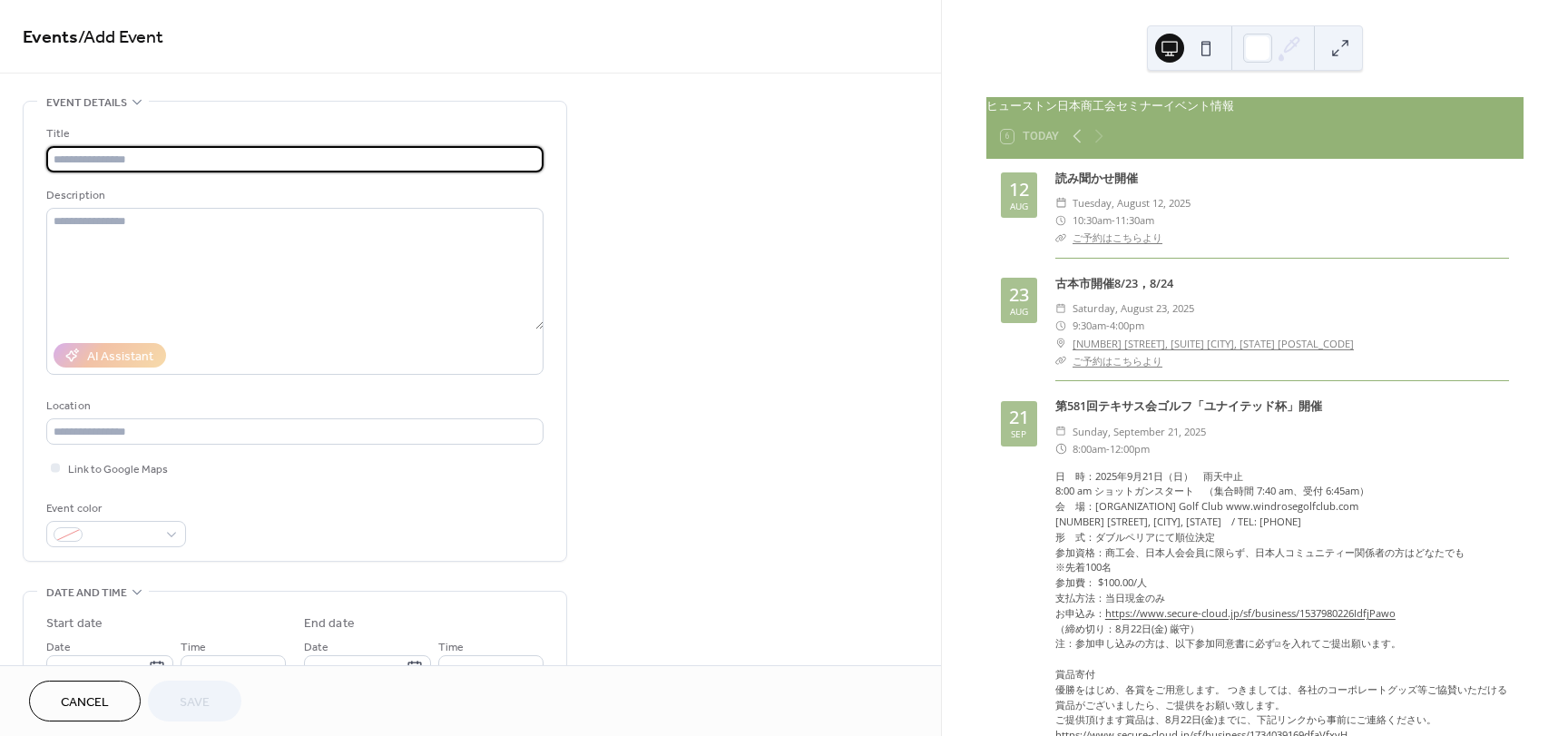 scroll, scrollTop: 0, scrollLeft: 0, axis: both 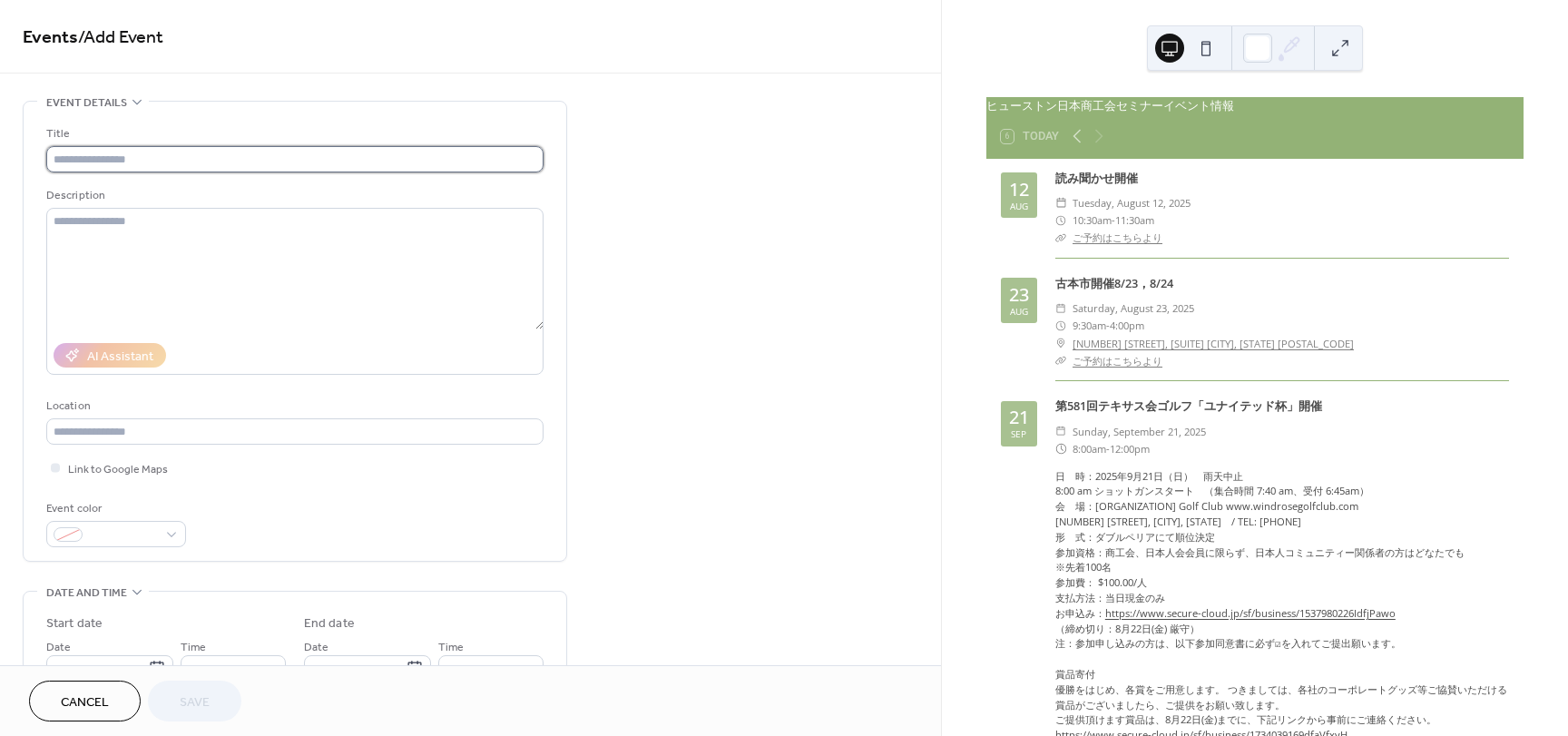 click at bounding box center (295, 159) 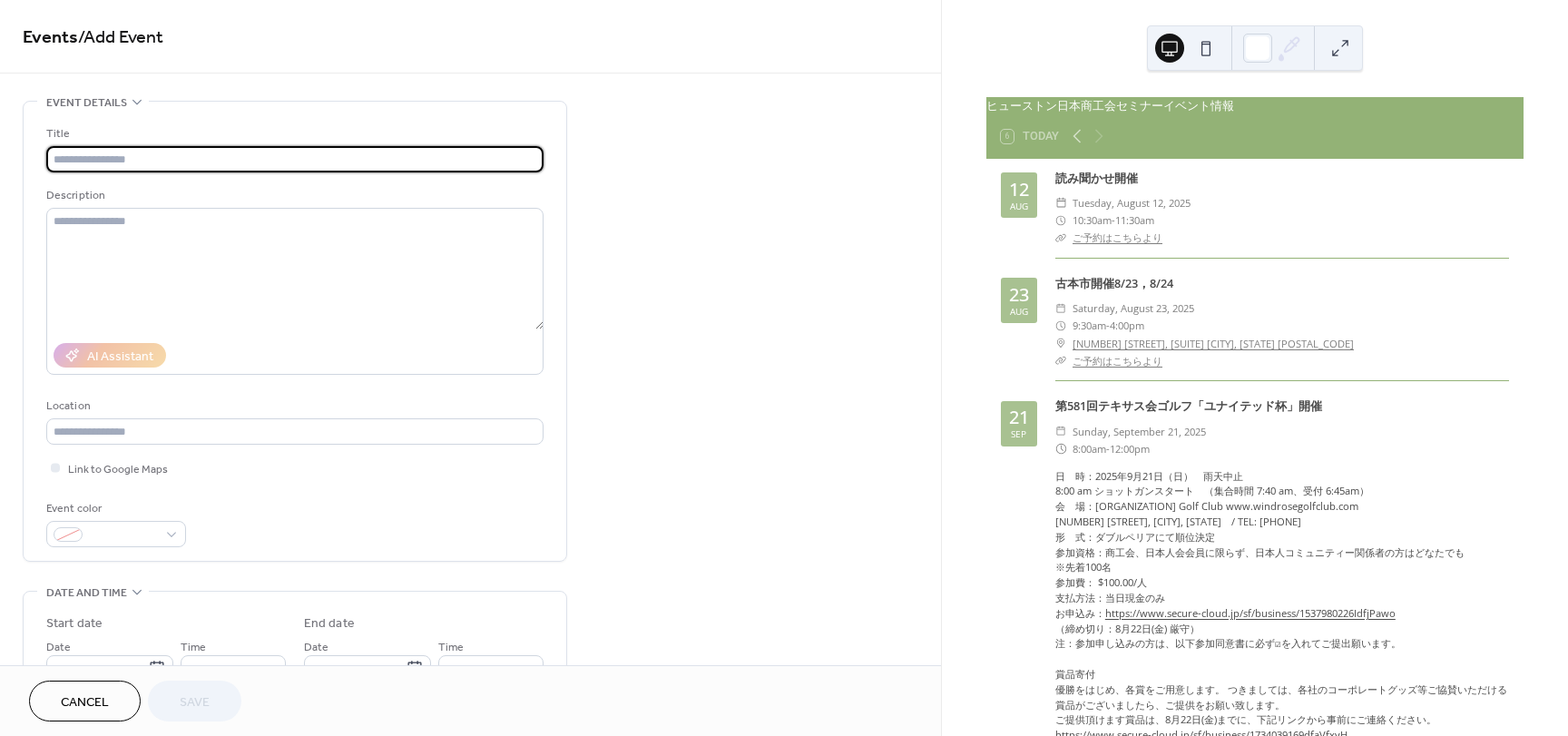 paste on "**********" 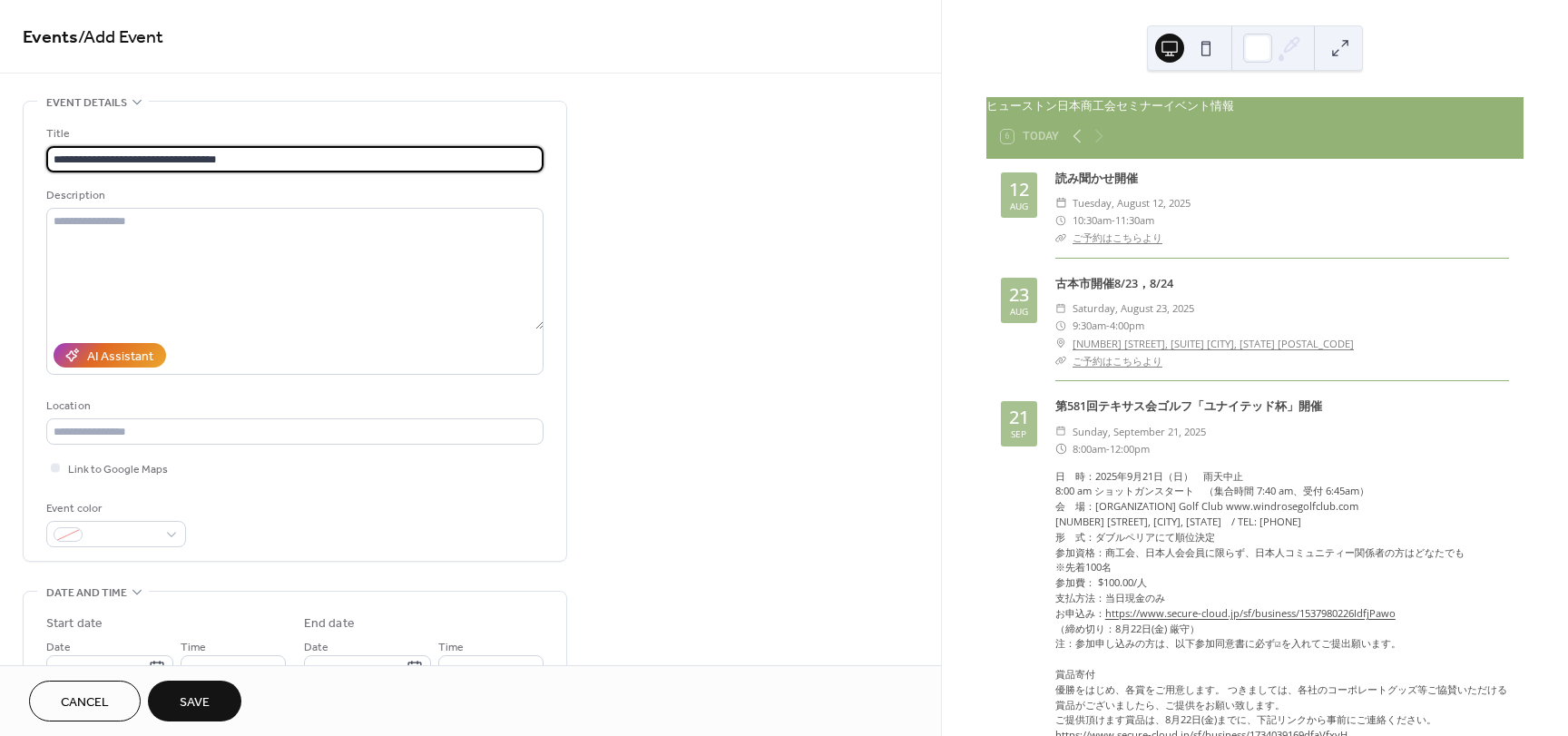 type on "**********" 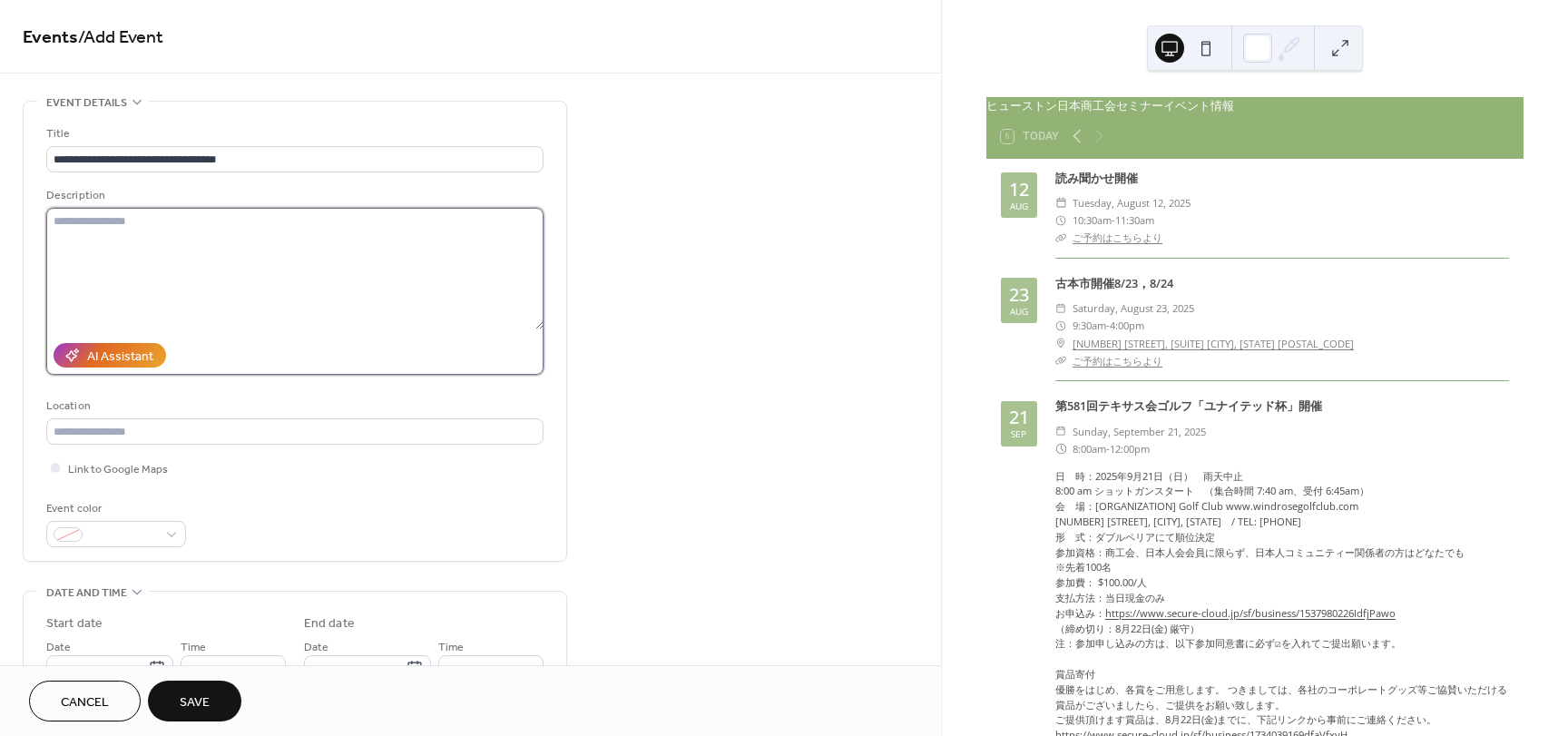 click at bounding box center [295, 269] 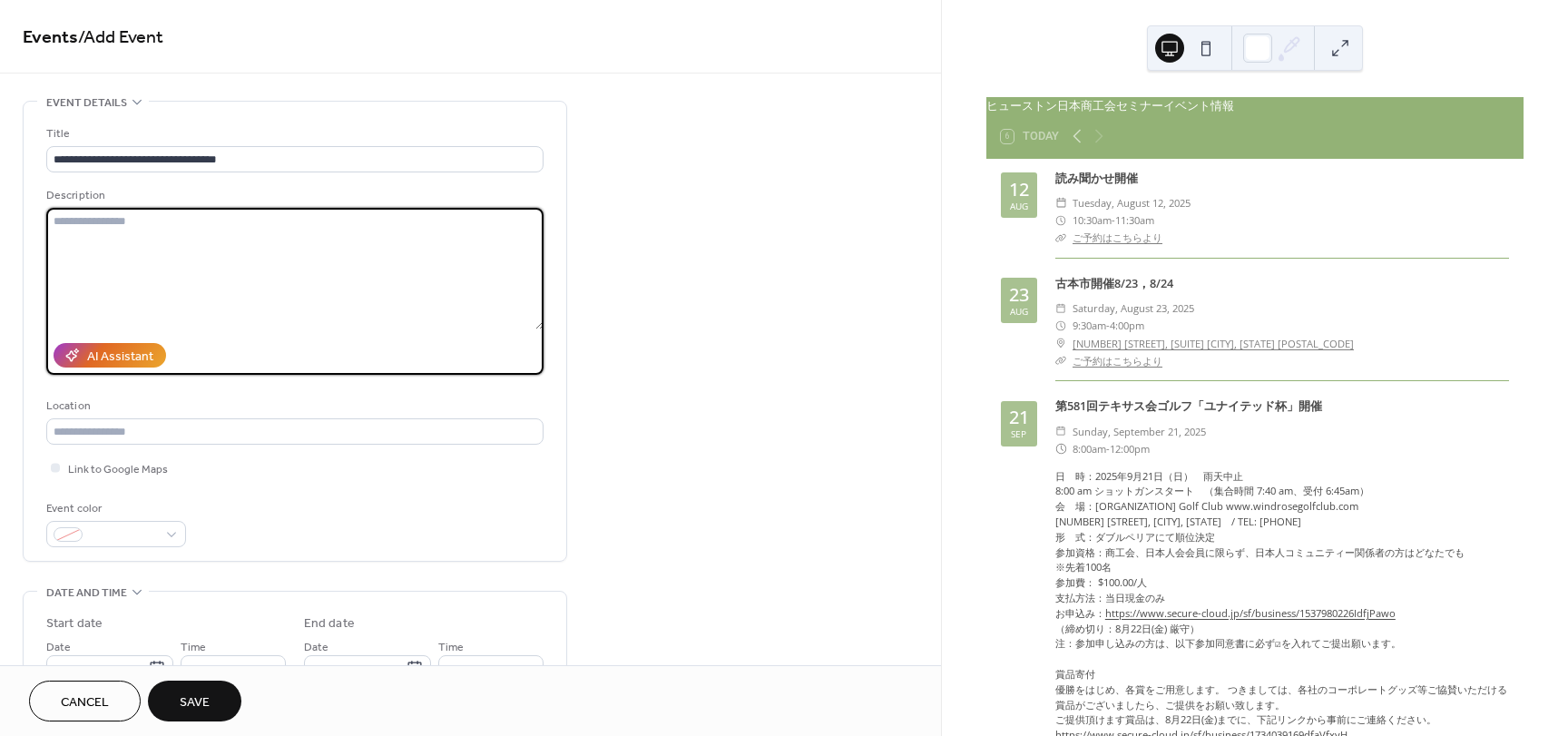 paste on "**********" 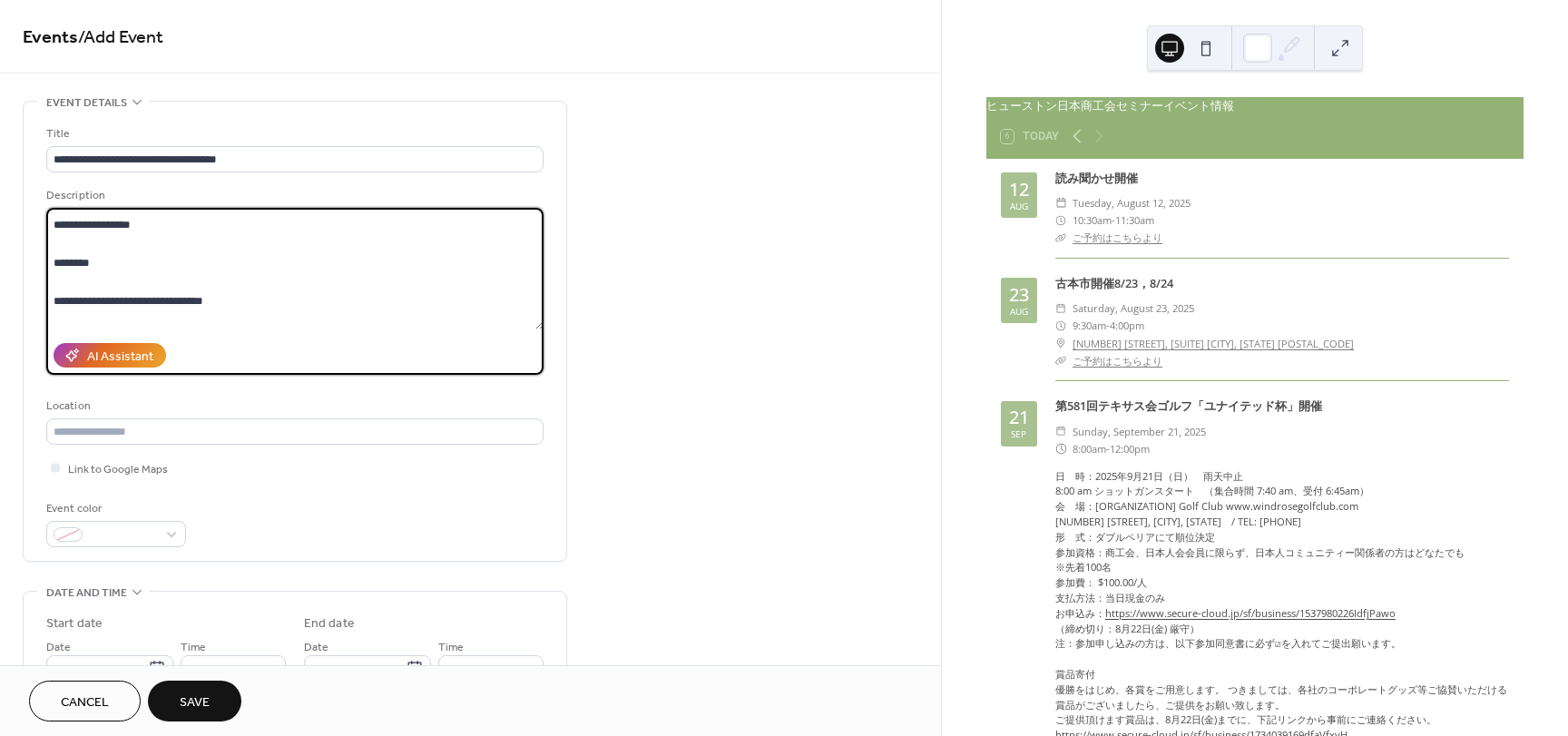 scroll, scrollTop: 0, scrollLeft: 0, axis: both 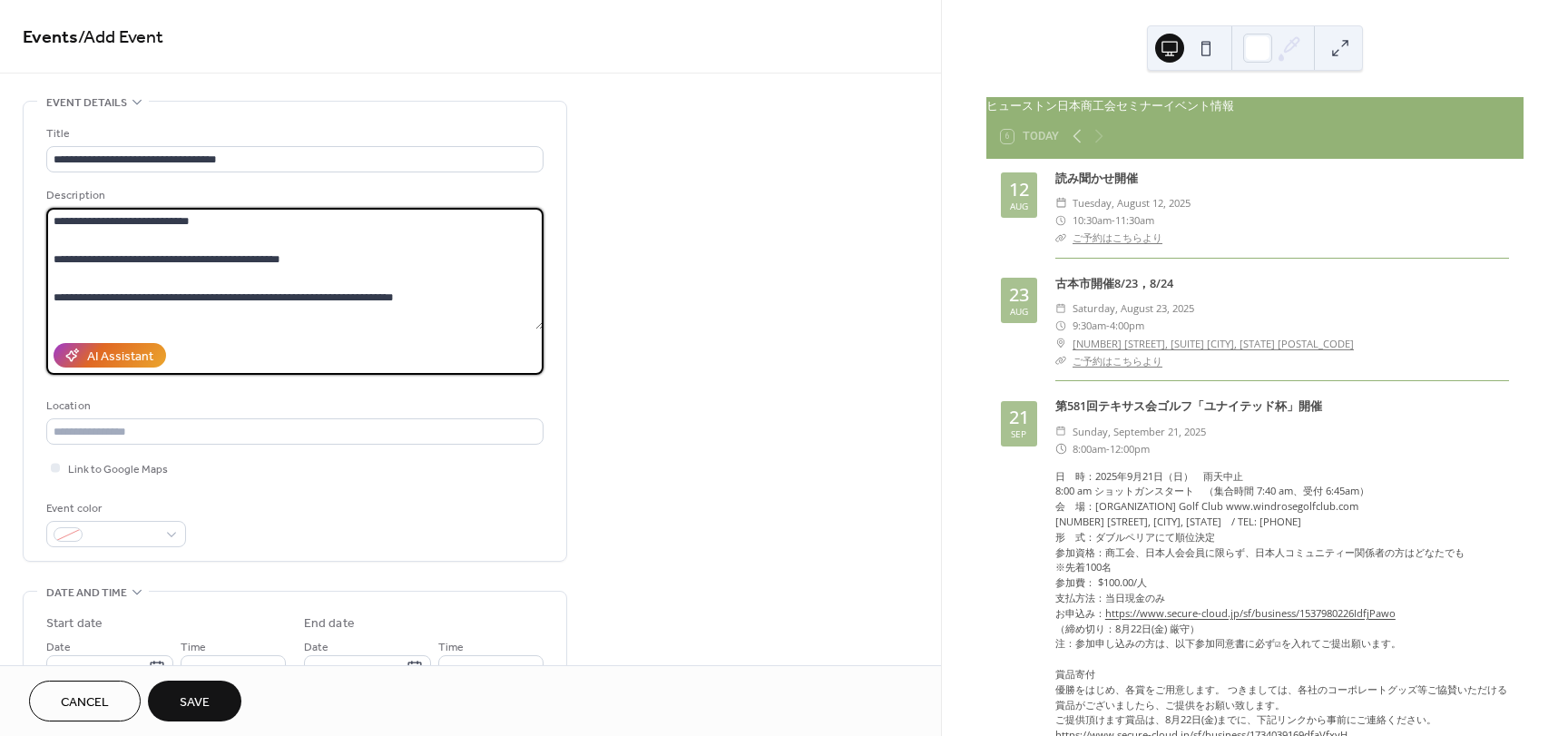 click on "**********" at bounding box center [295, 269] 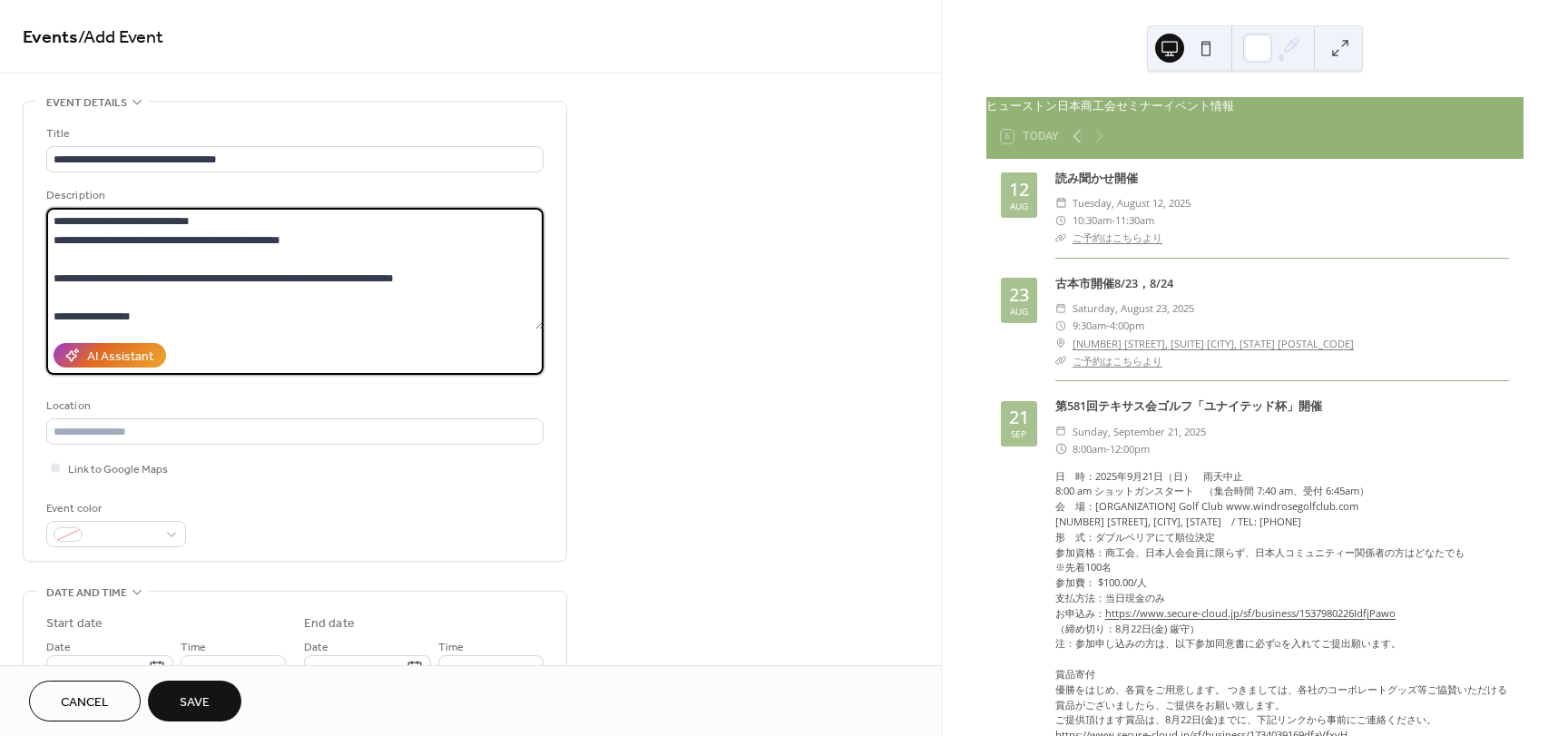 click on "**********" at bounding box center [295, 269] 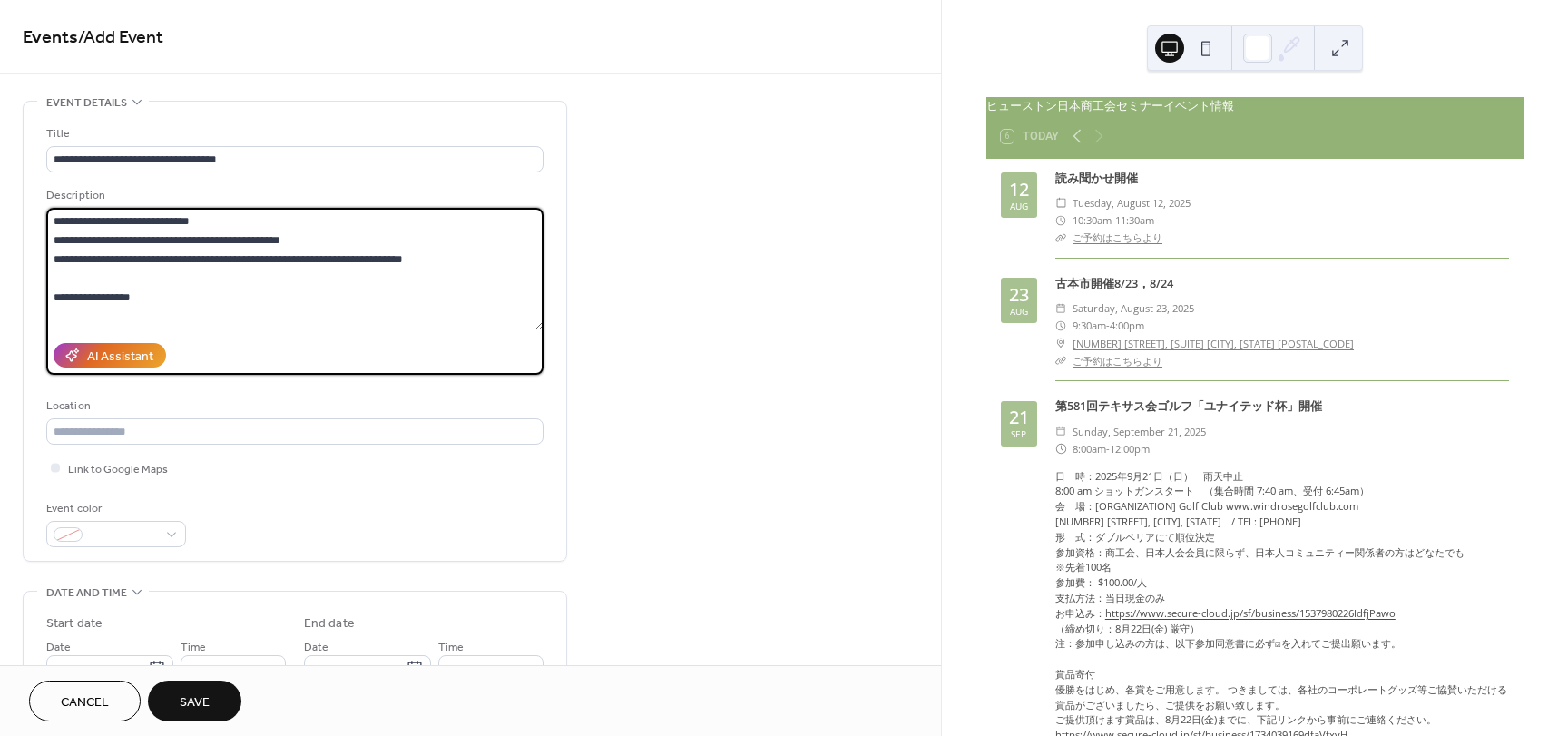 click on "**********" at bounding box center (295, 269) 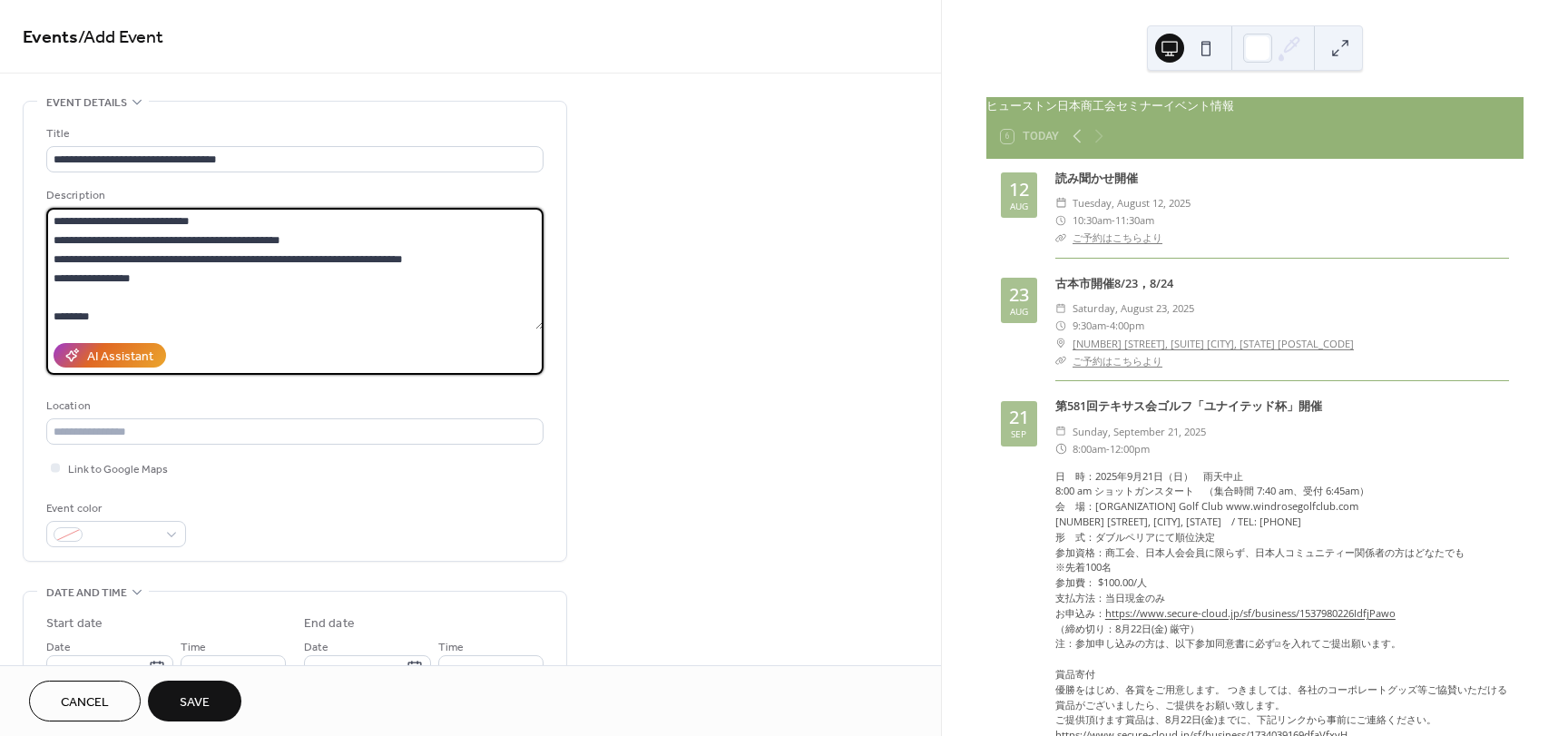 click on "**********" at bounding box center (295, 269) 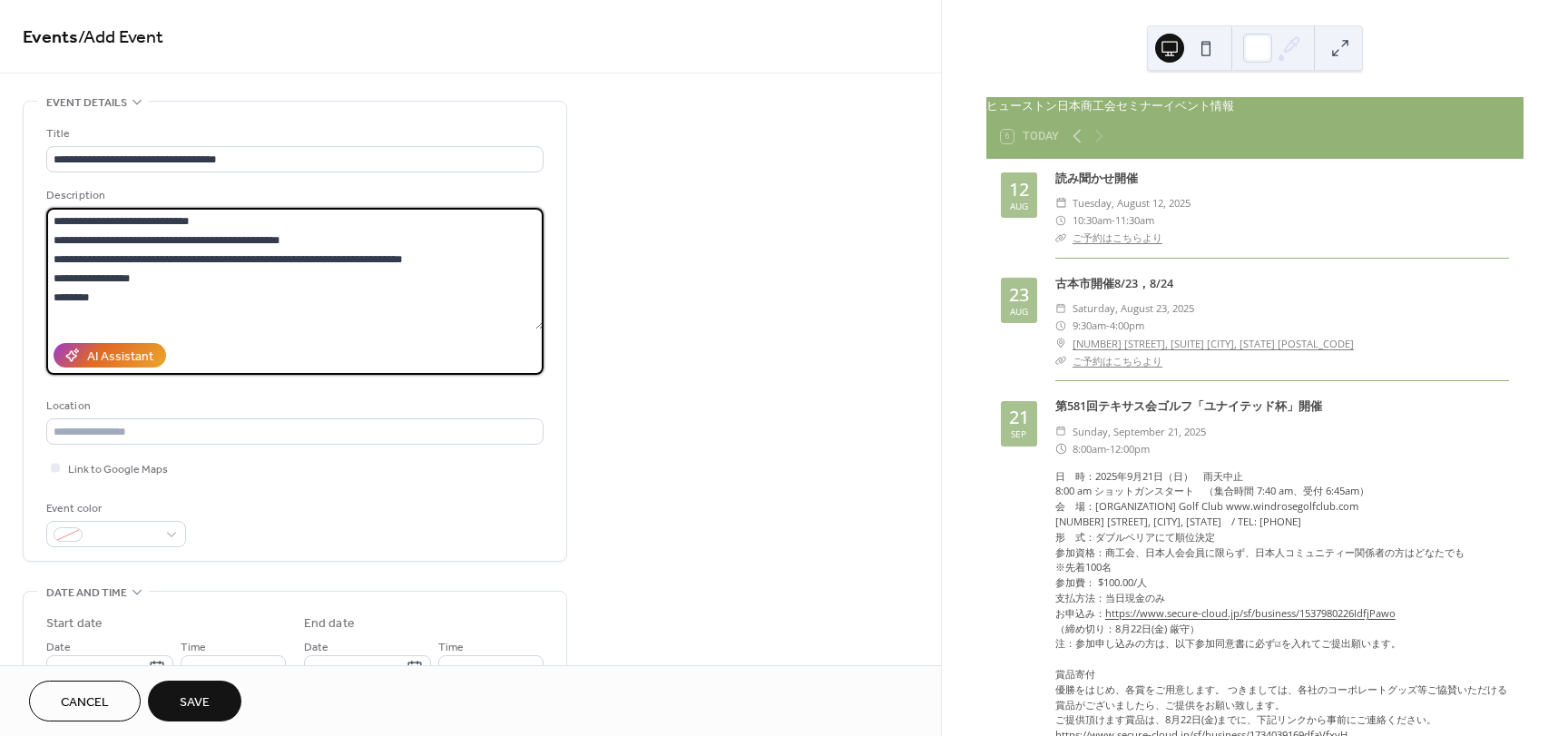 click on "**********" at bounding box center (295, 269) 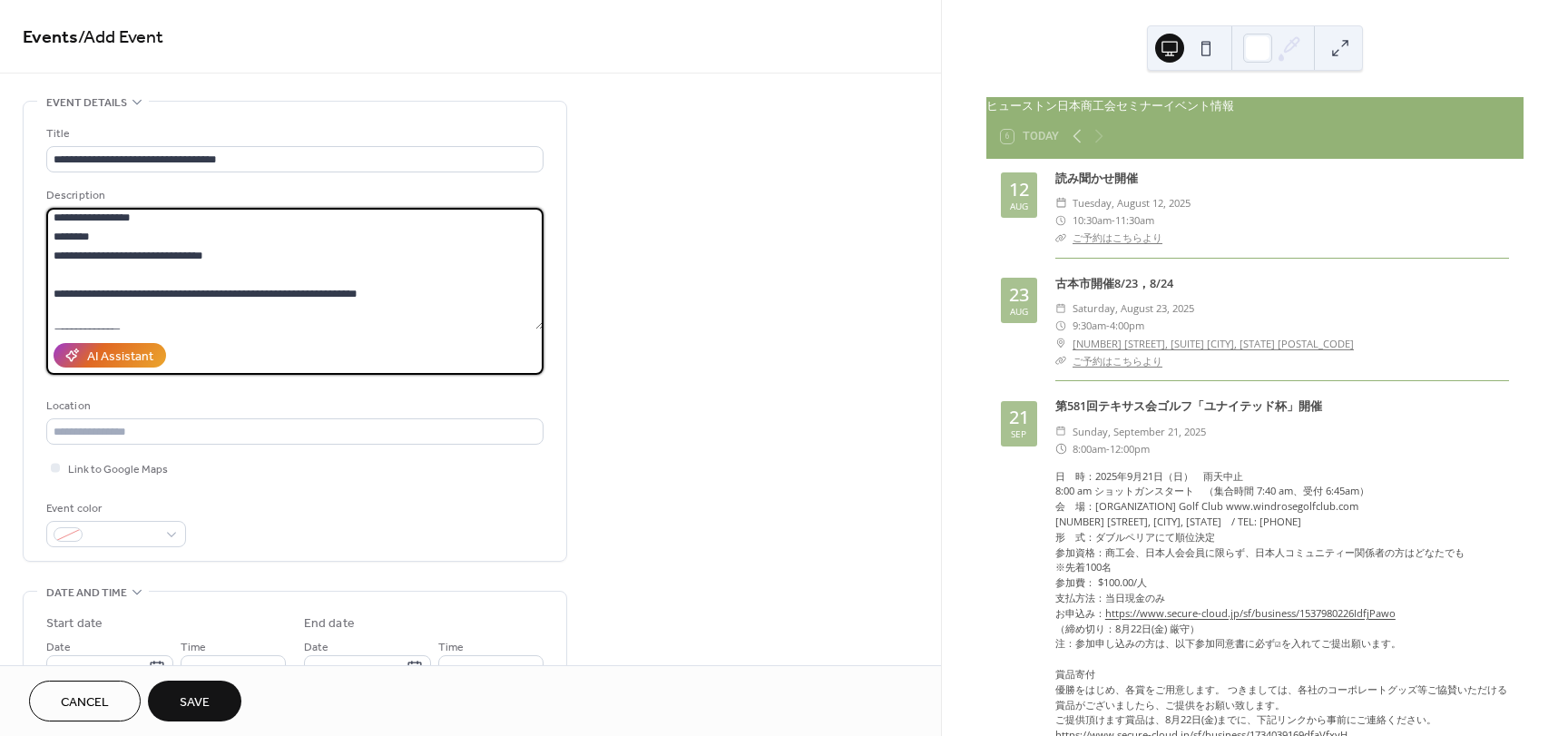 scroll, scrollTop: 91, scrollLeft: 0, axis: vertical 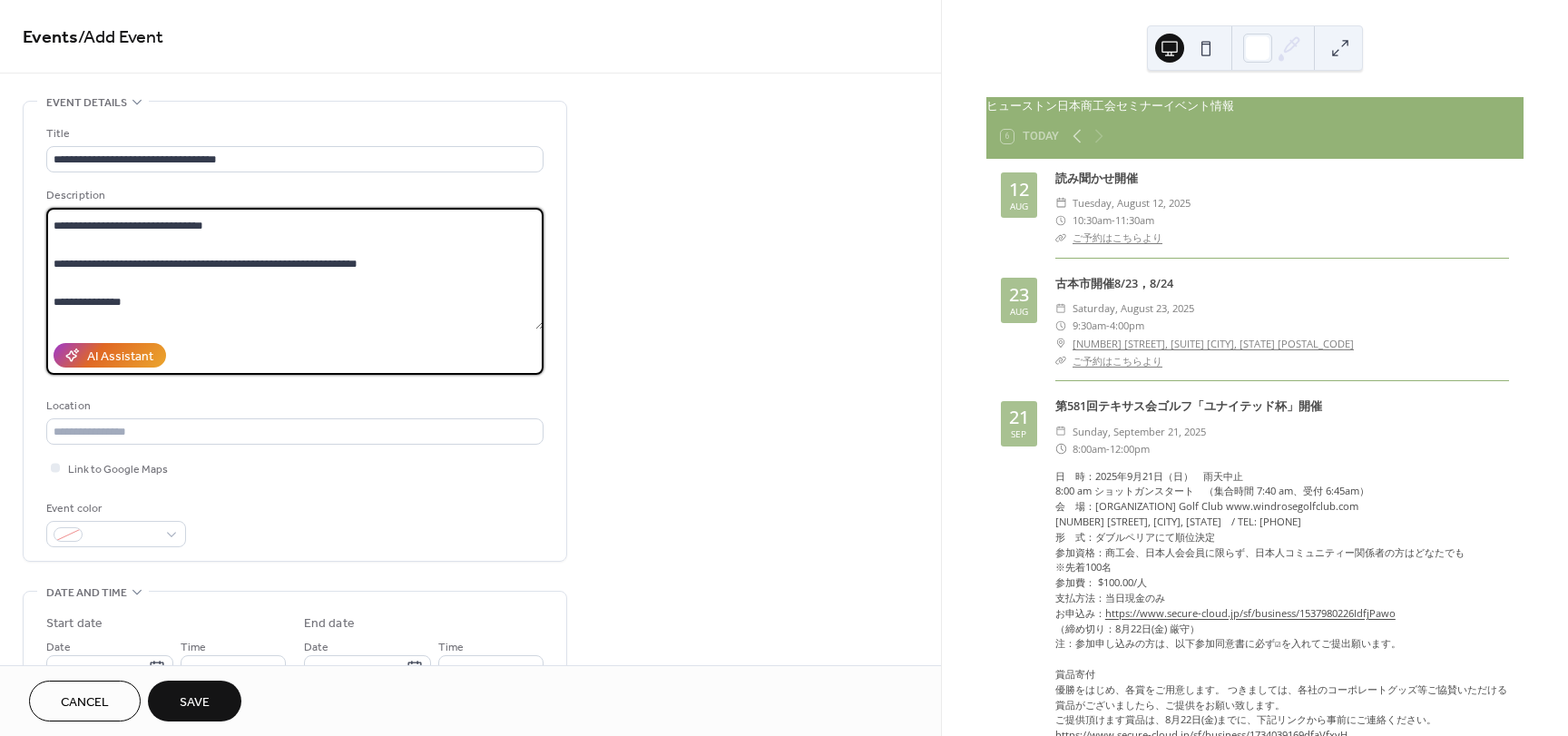 click on "**********" at bounding box center (295, 269) 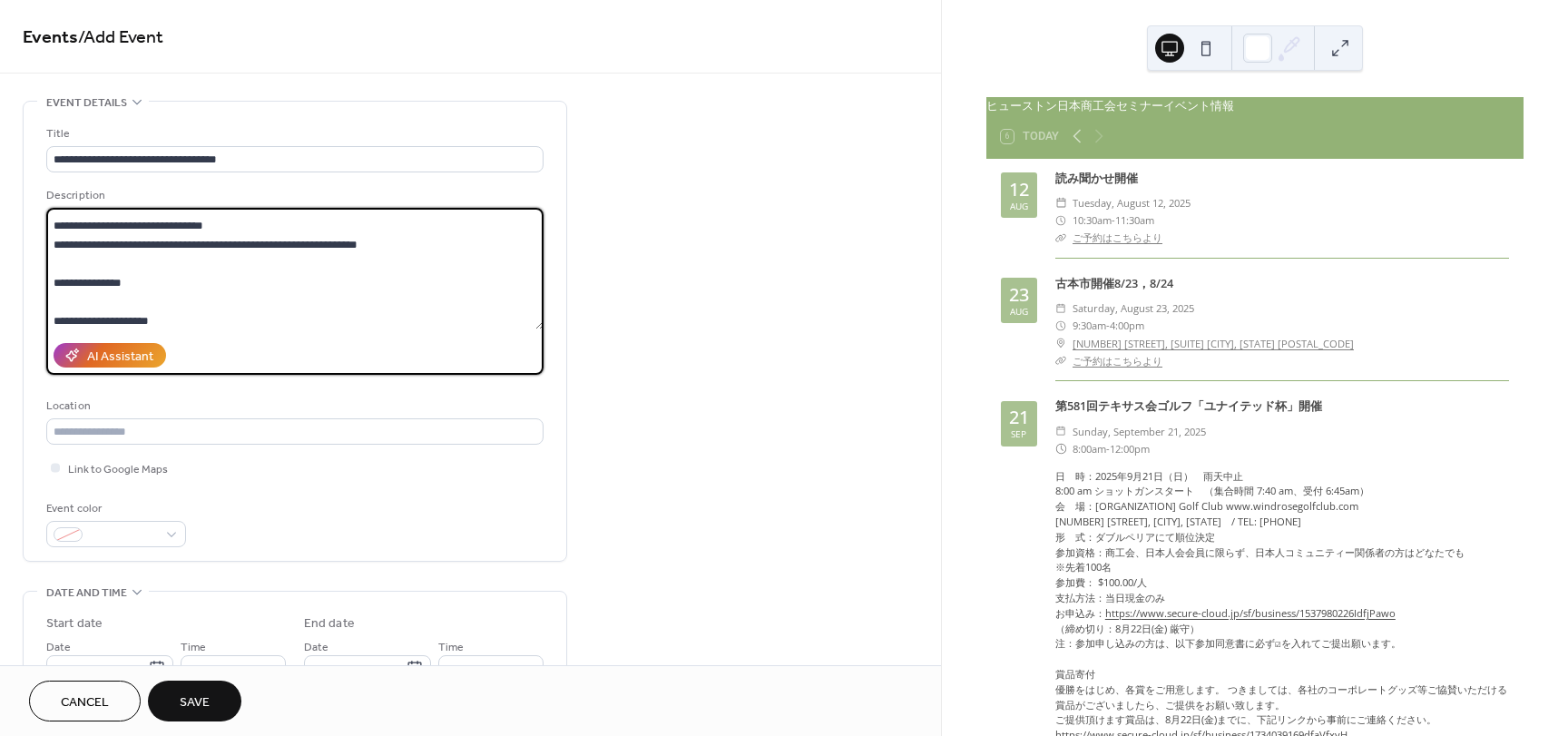 click on "**********" at bounding box center [295, 269] 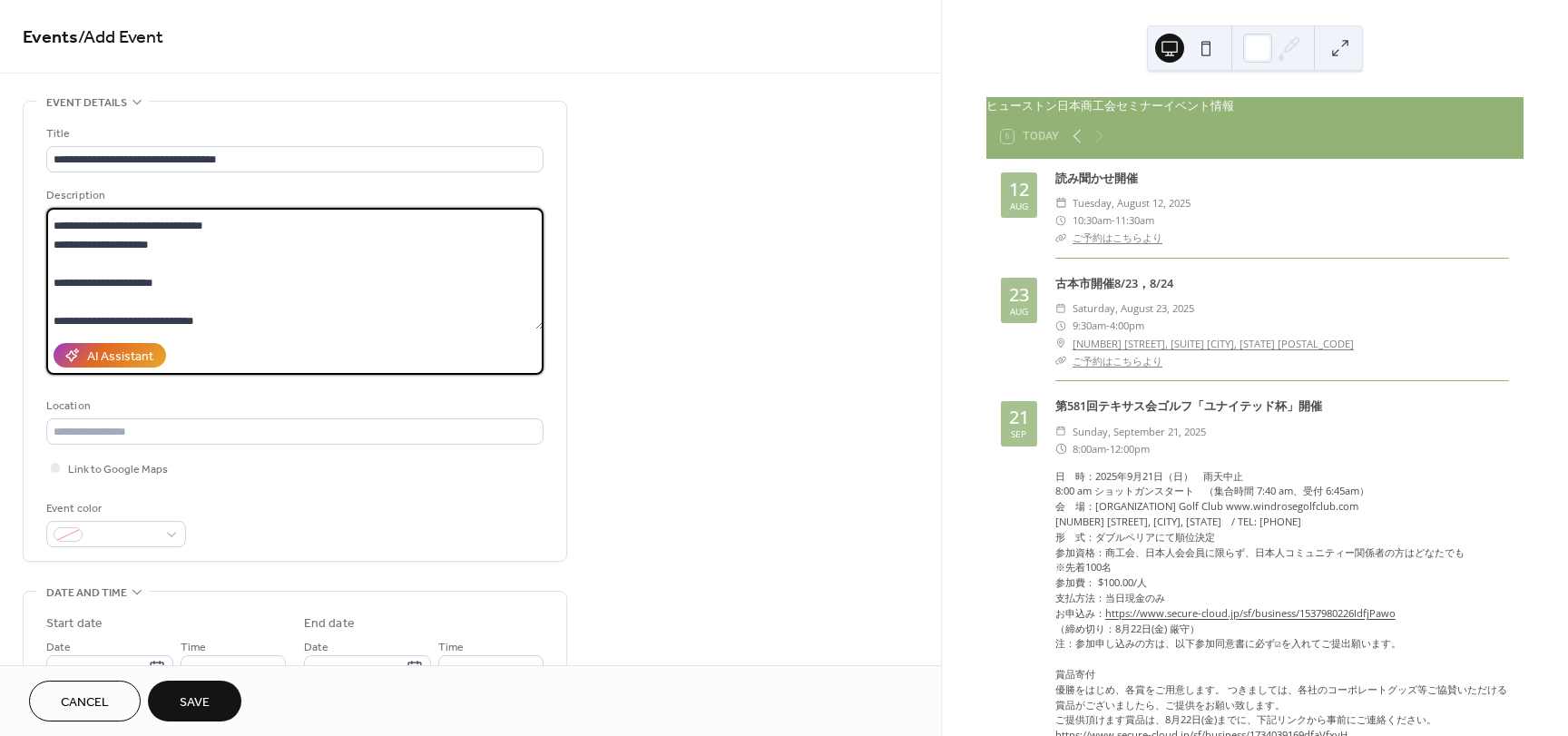 click on "**********" at bounding box center [295, 269] 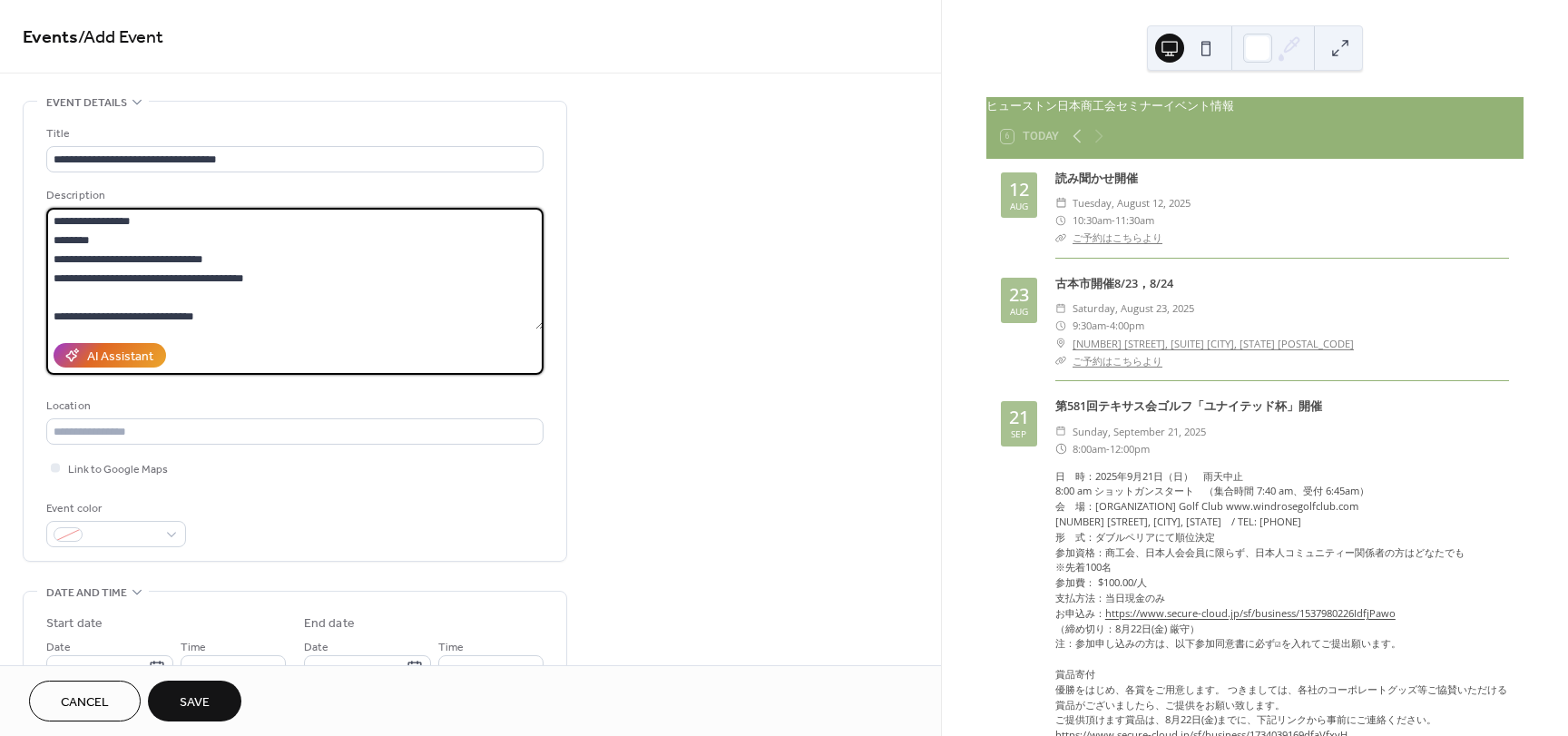 scroll, scrollTop: 57, scrollLeft: 0, axis: vertical 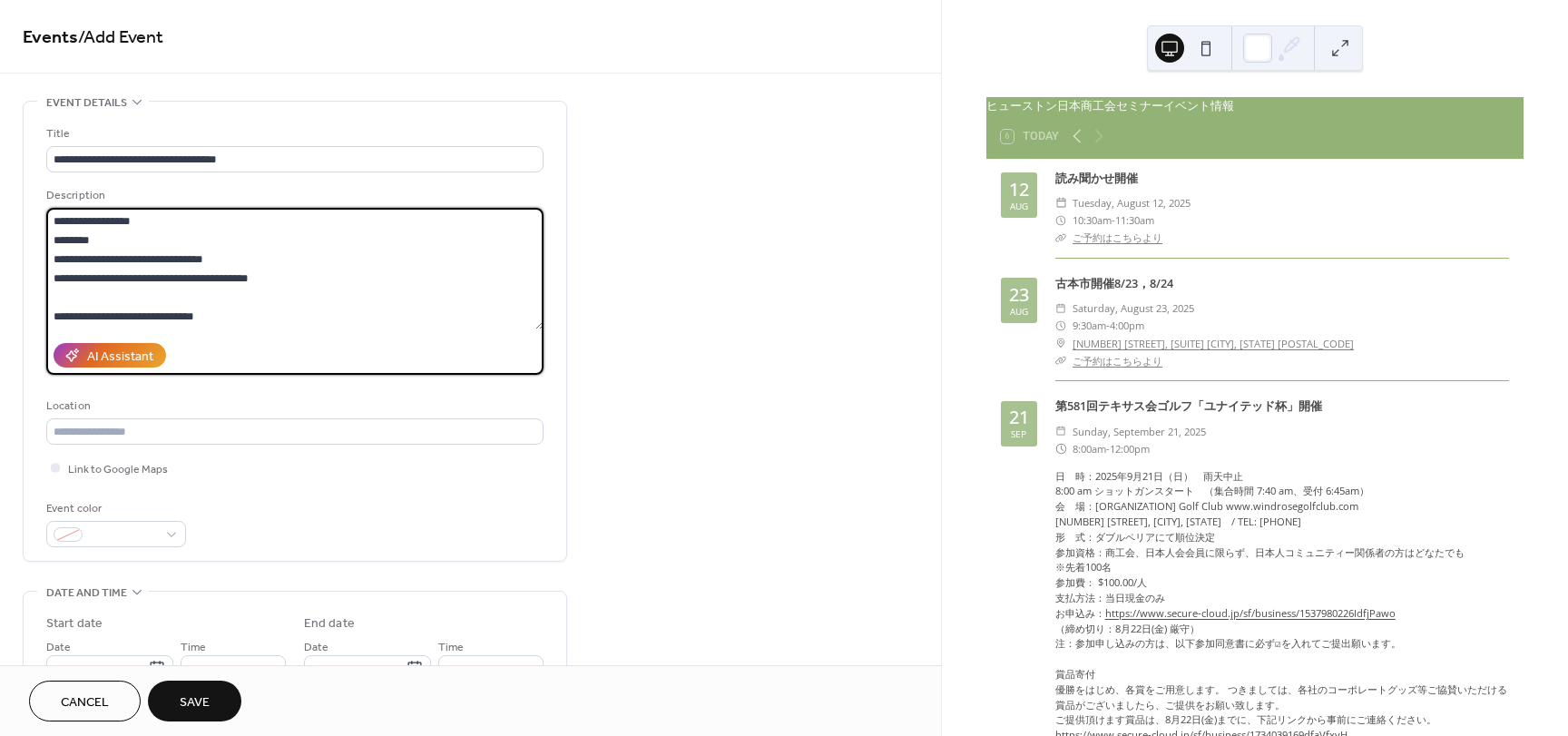 click on "**********" at bounding box center (295, 269) 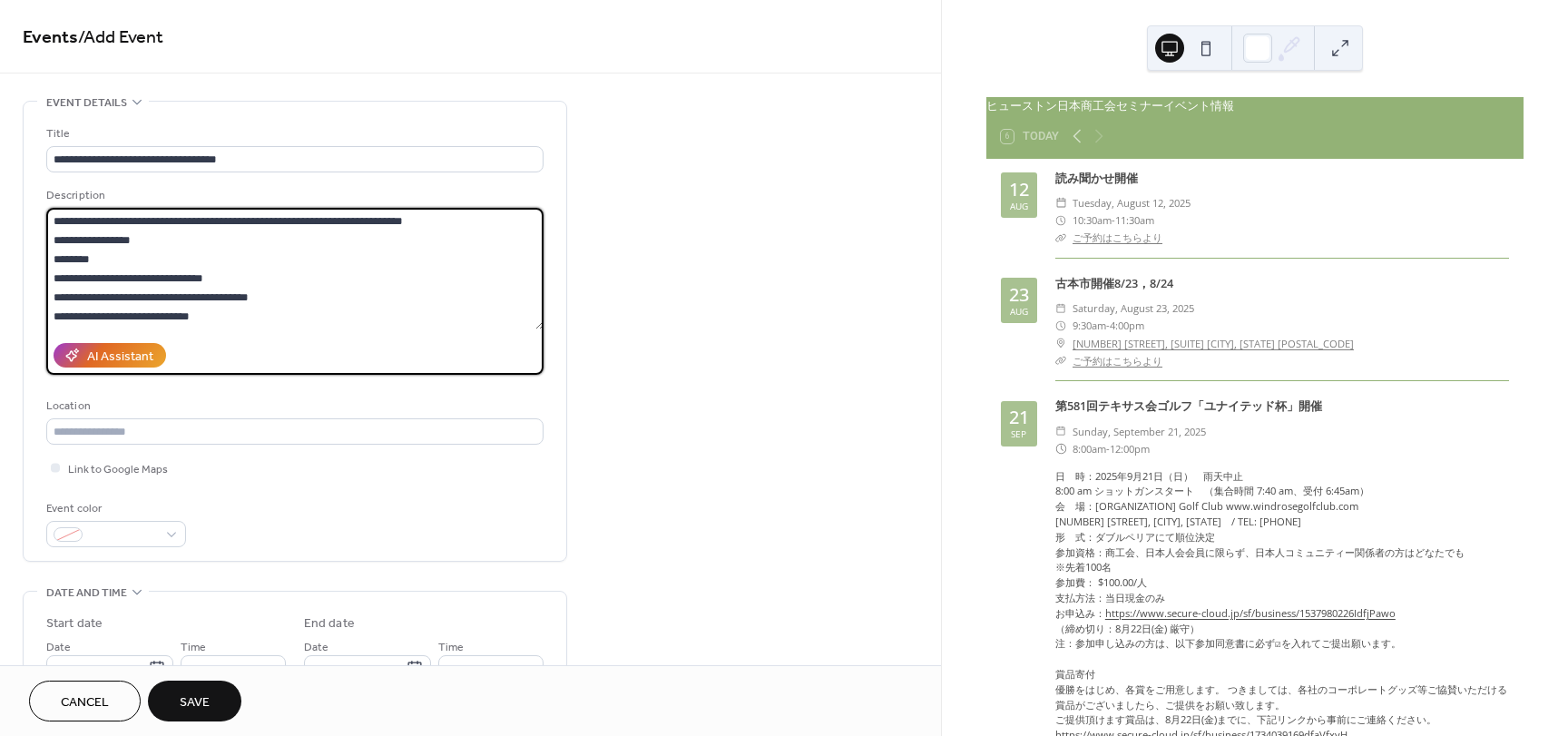 scroll, scrollTop: 38, scrollLeft: 0, axis: vertical 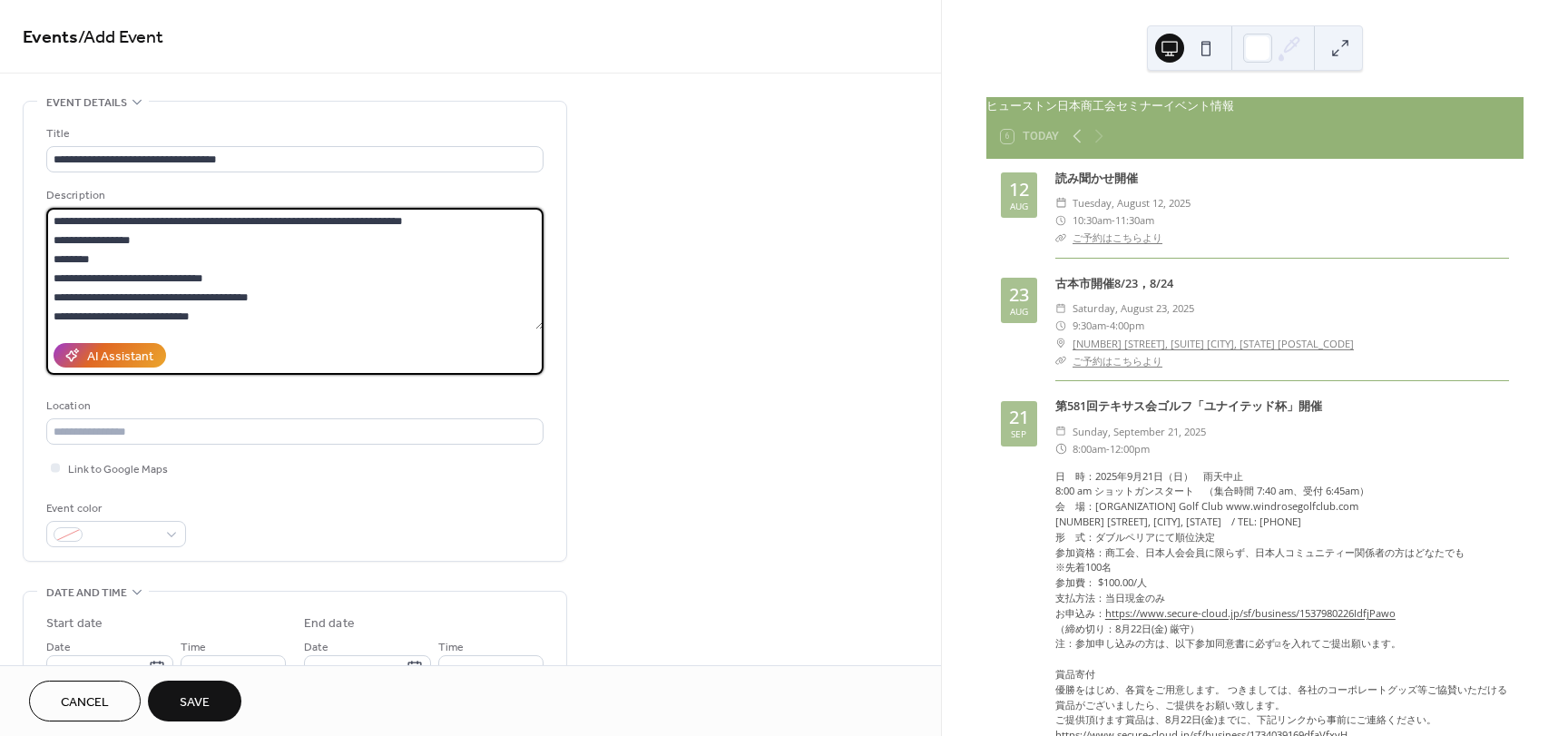click on "**********" at bounding box center [295, 269] 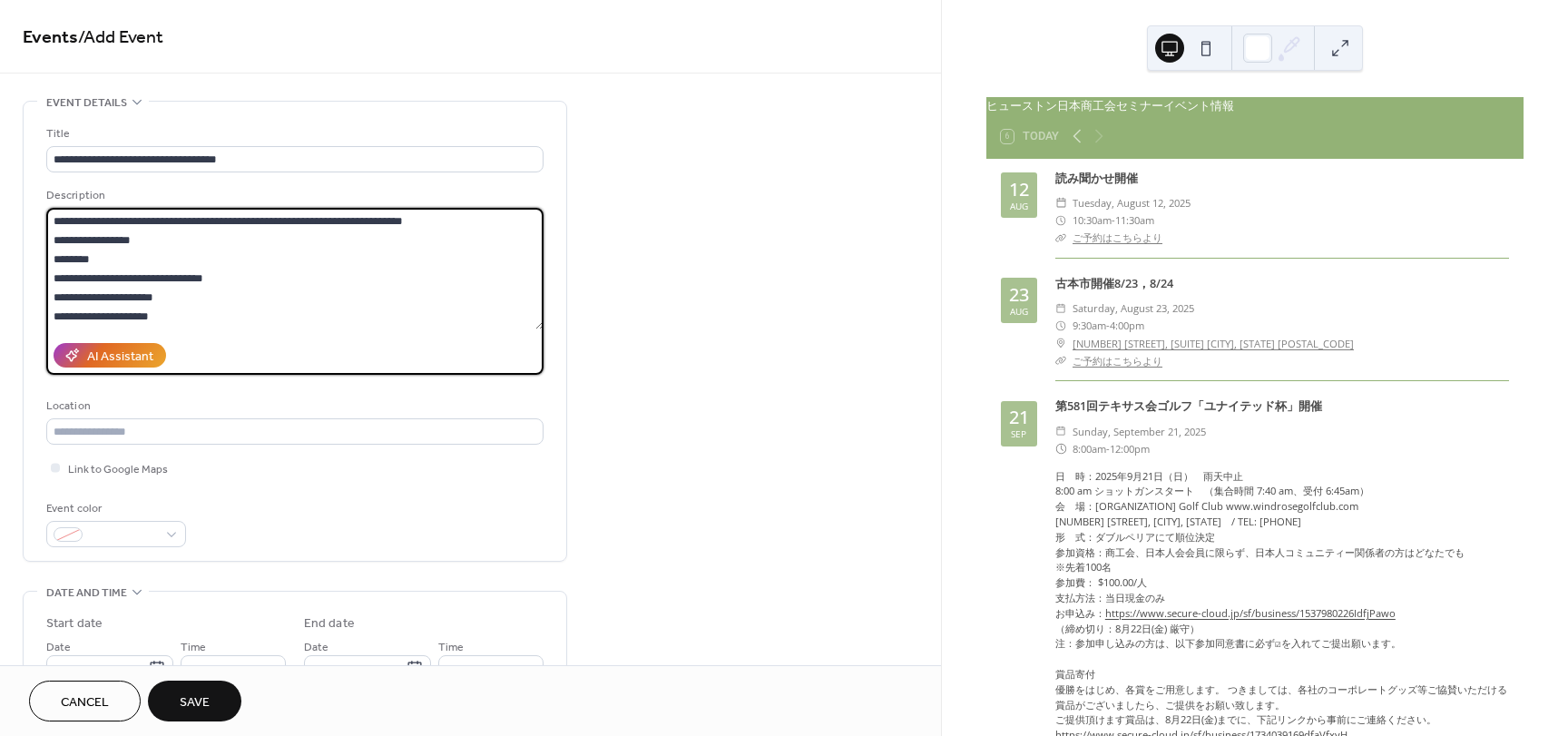 scroll, scrollTop: 57, scrollLeft: 0, axis: vertical 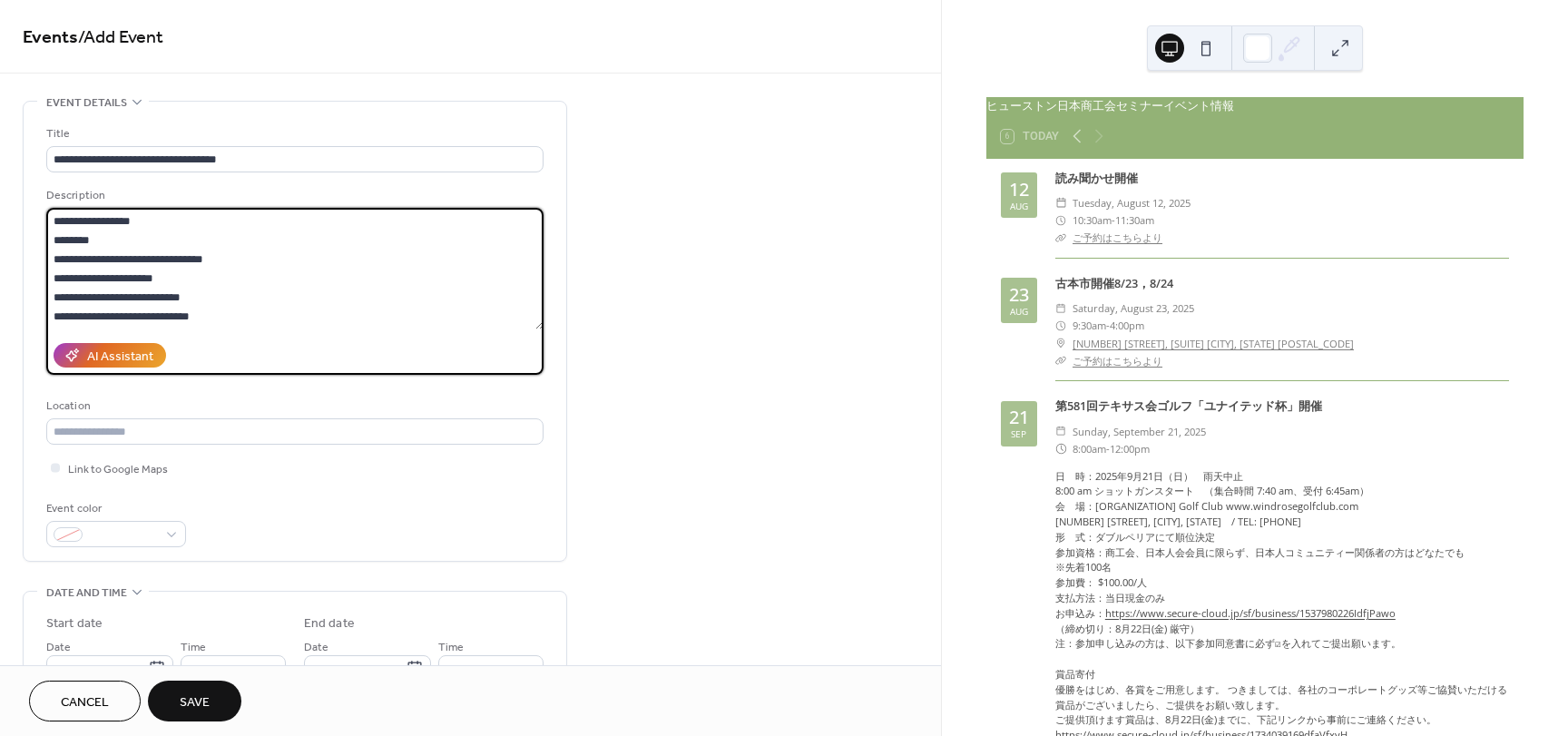 drag, startPoint x: 50, startPoint y: 314, endPoint x: 106, endPoint y: 309, distance: 56.222771 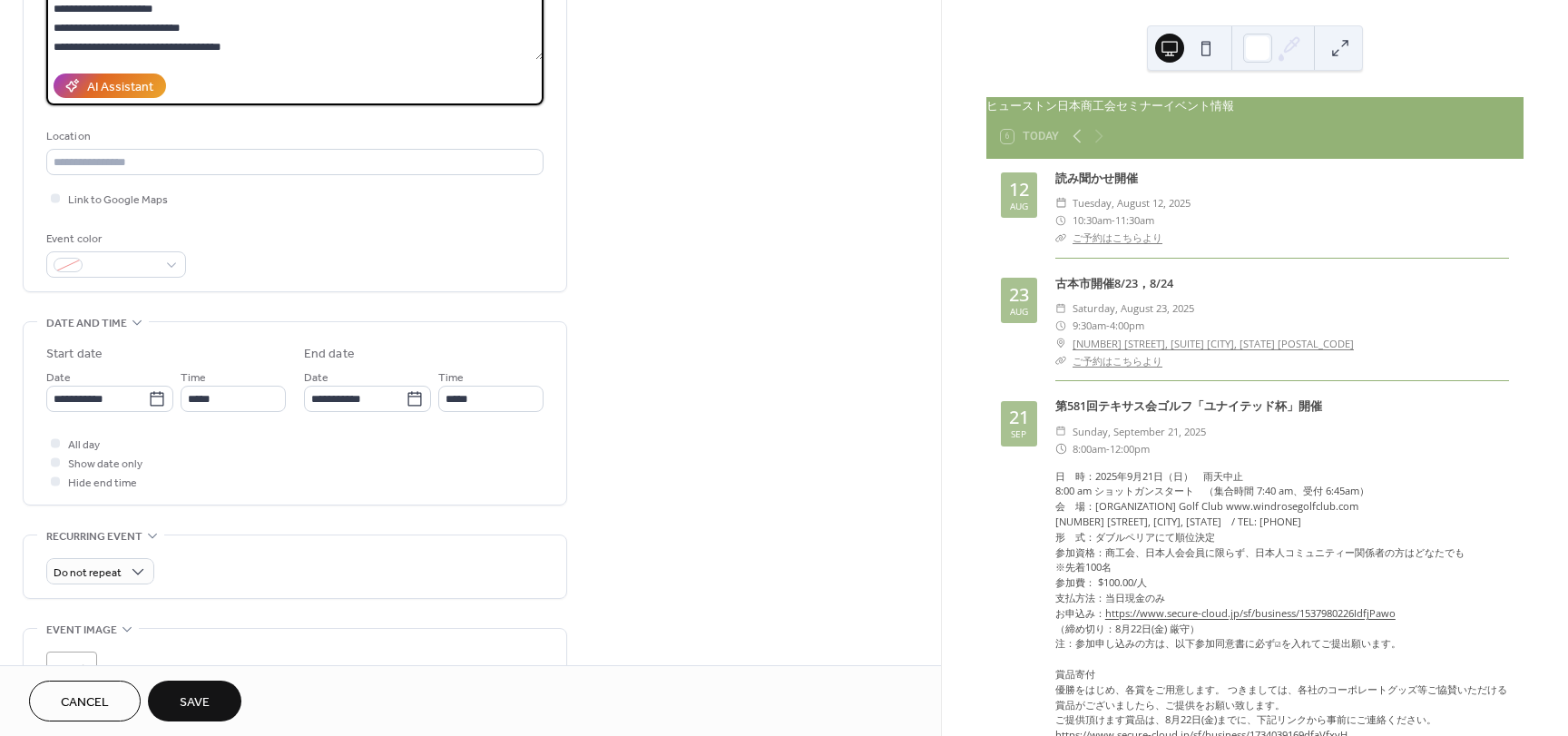 scroll, scrollTop: 272, scrollLeft: 0, axis: vertical 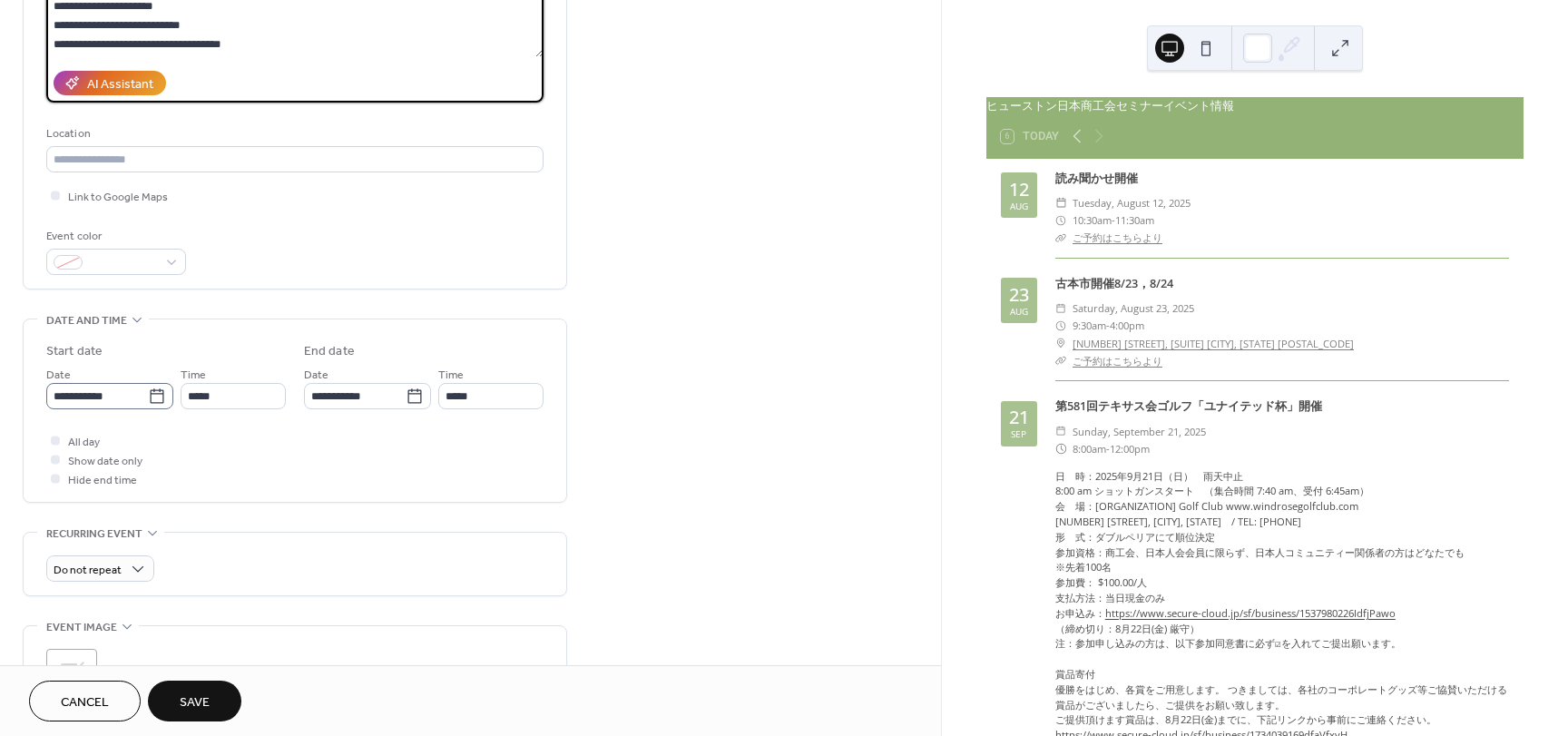 type on "**********" 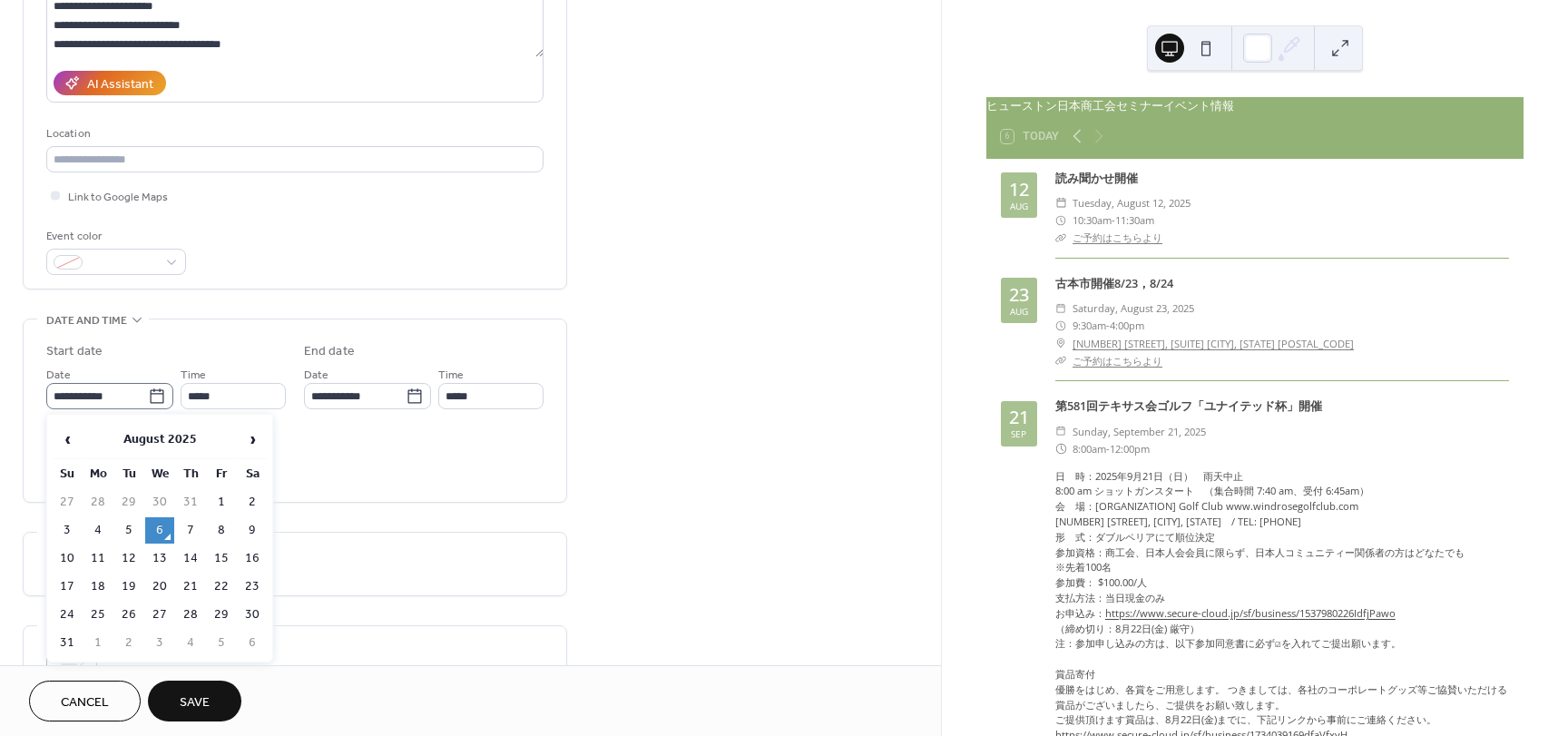 click 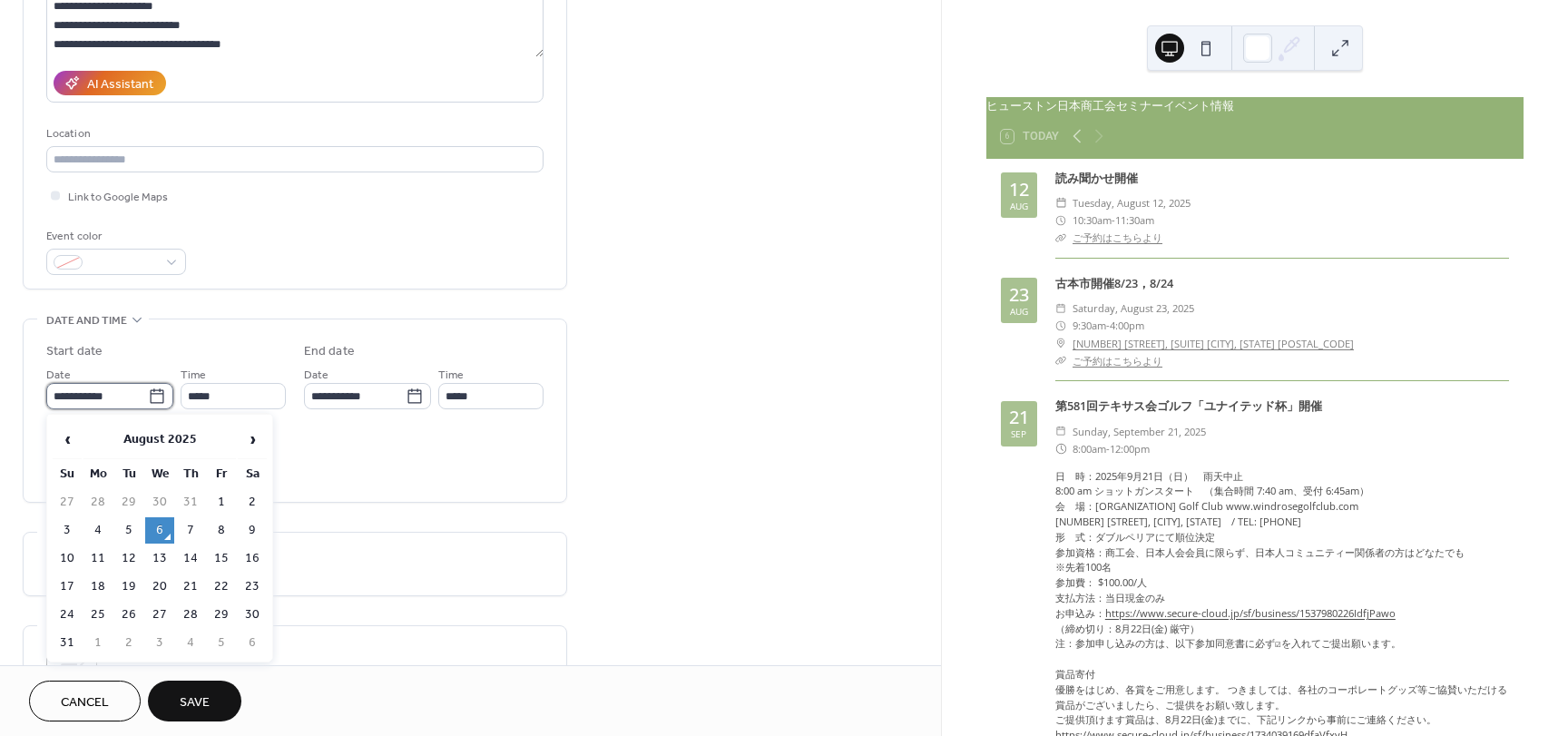 click on "**********" at bounding box center (97, 396) 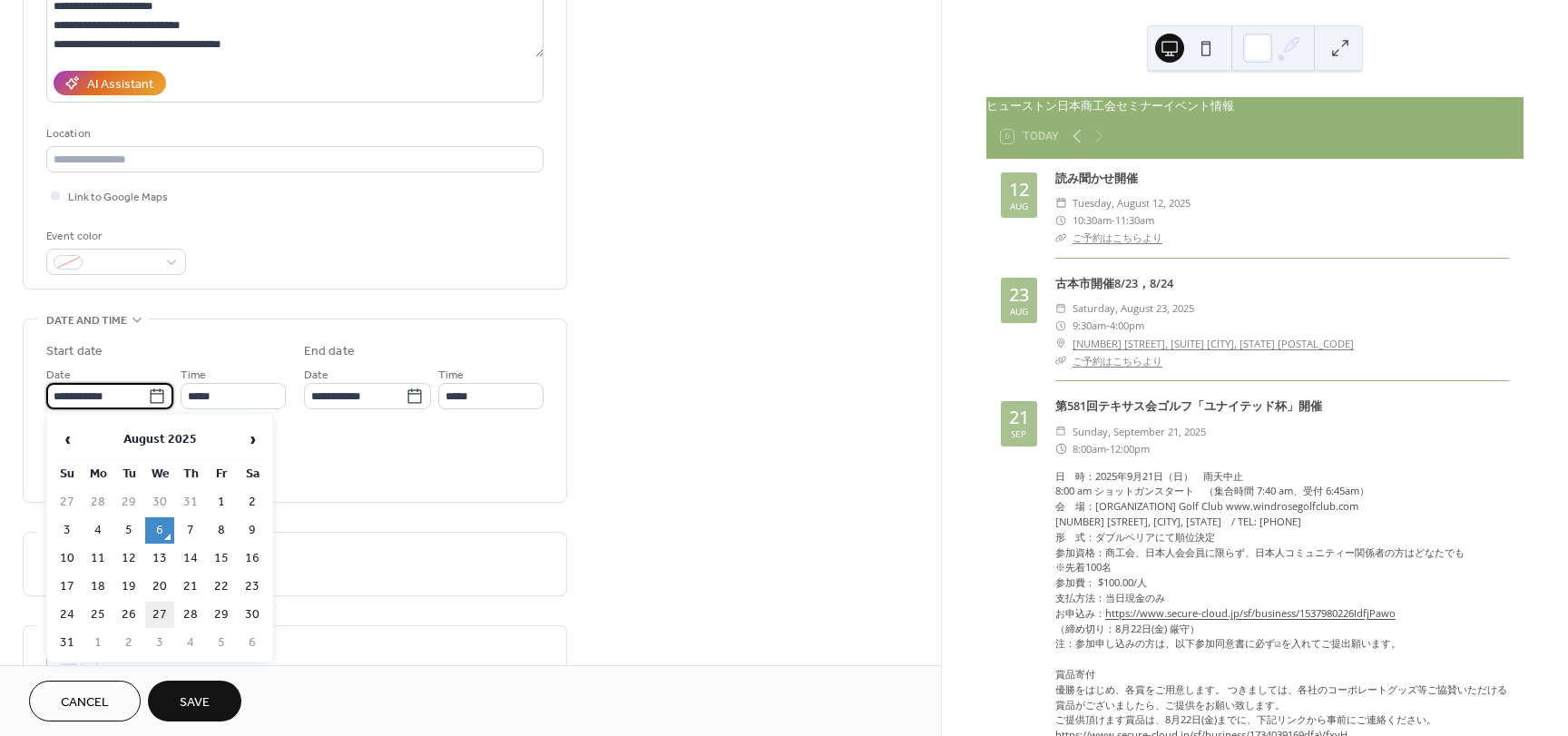 click on "27" at bounding box center [160, 614] 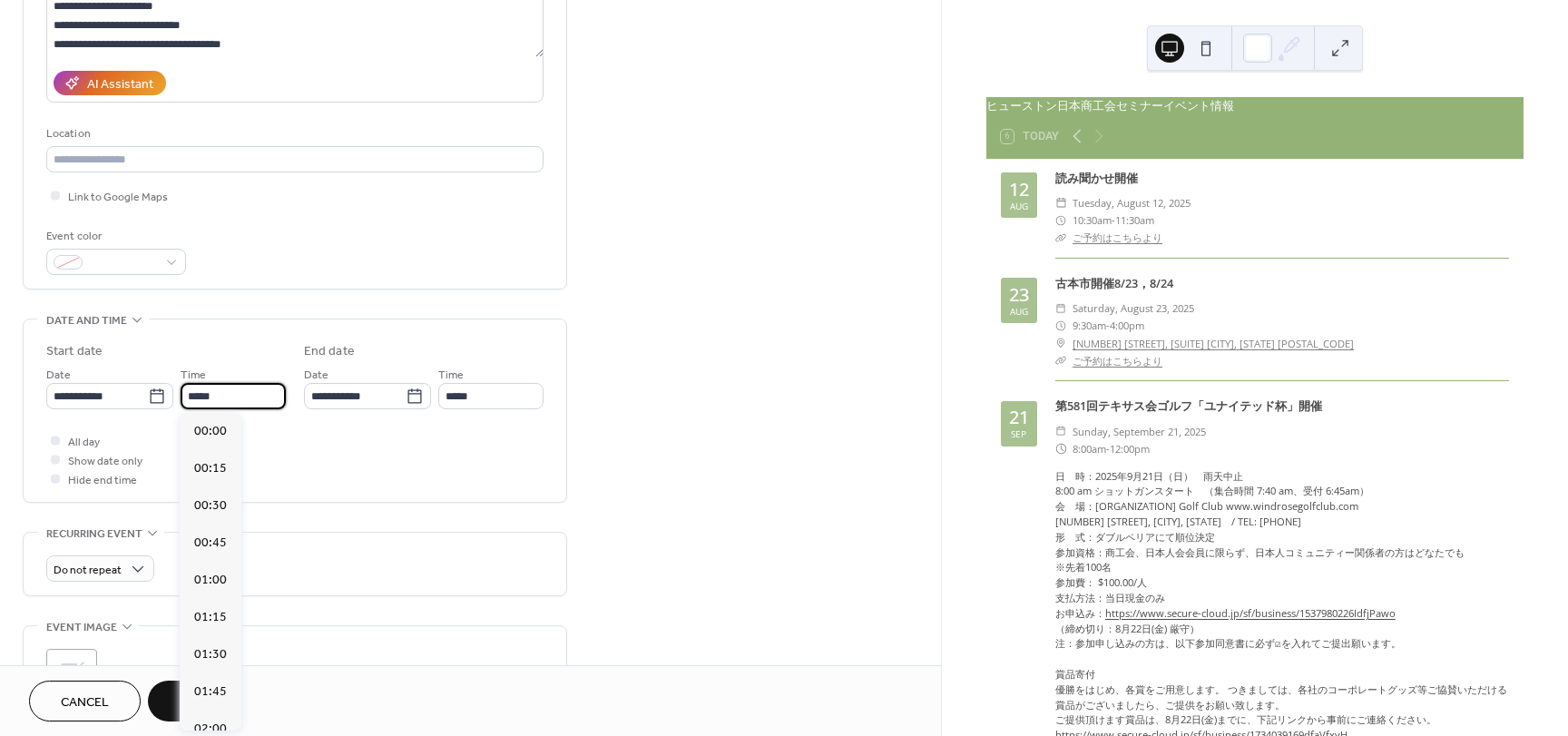 click on "*****" at bounding box center (233, 396) 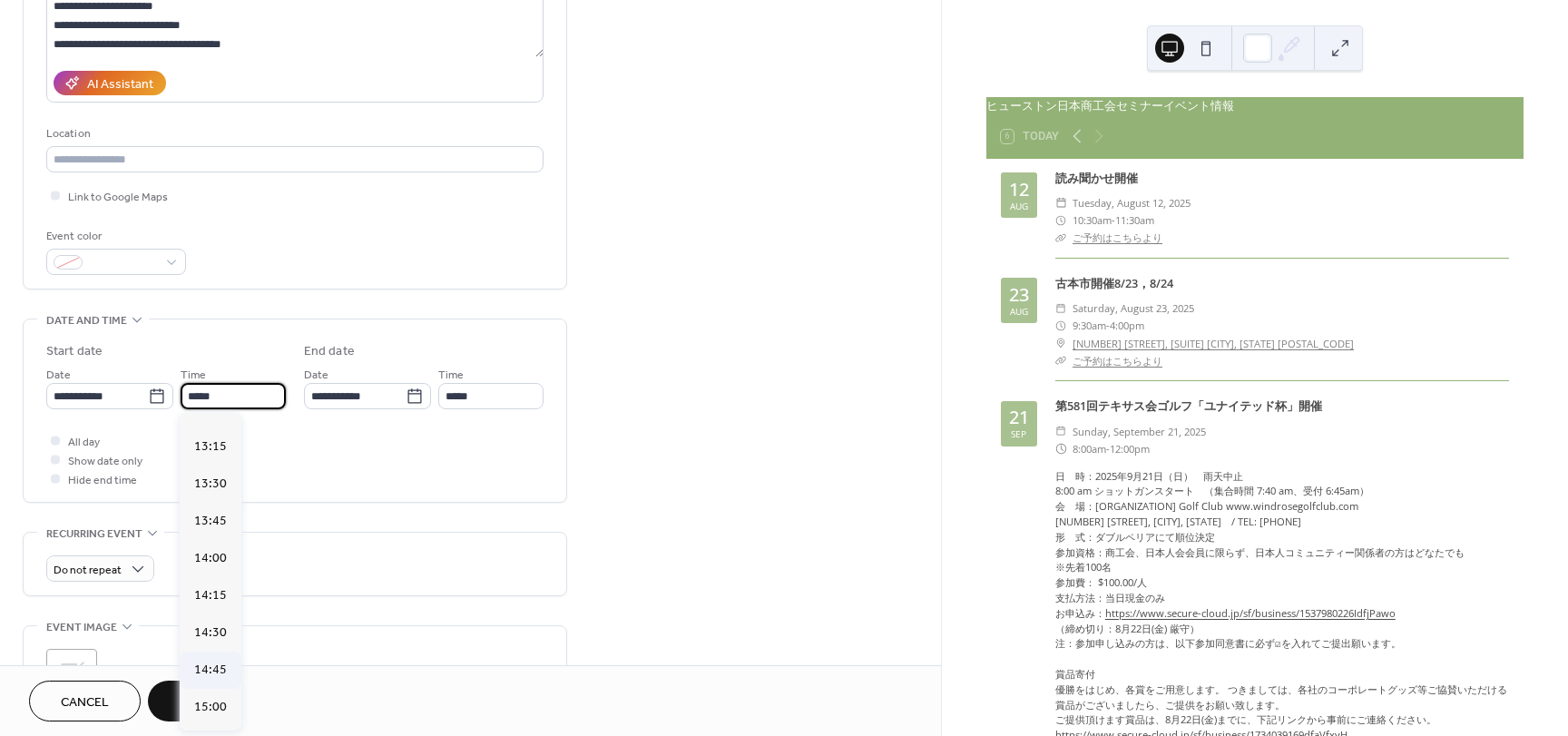 scroll, scrollTop: 1968, scrollLeft: 0, axis: vertical 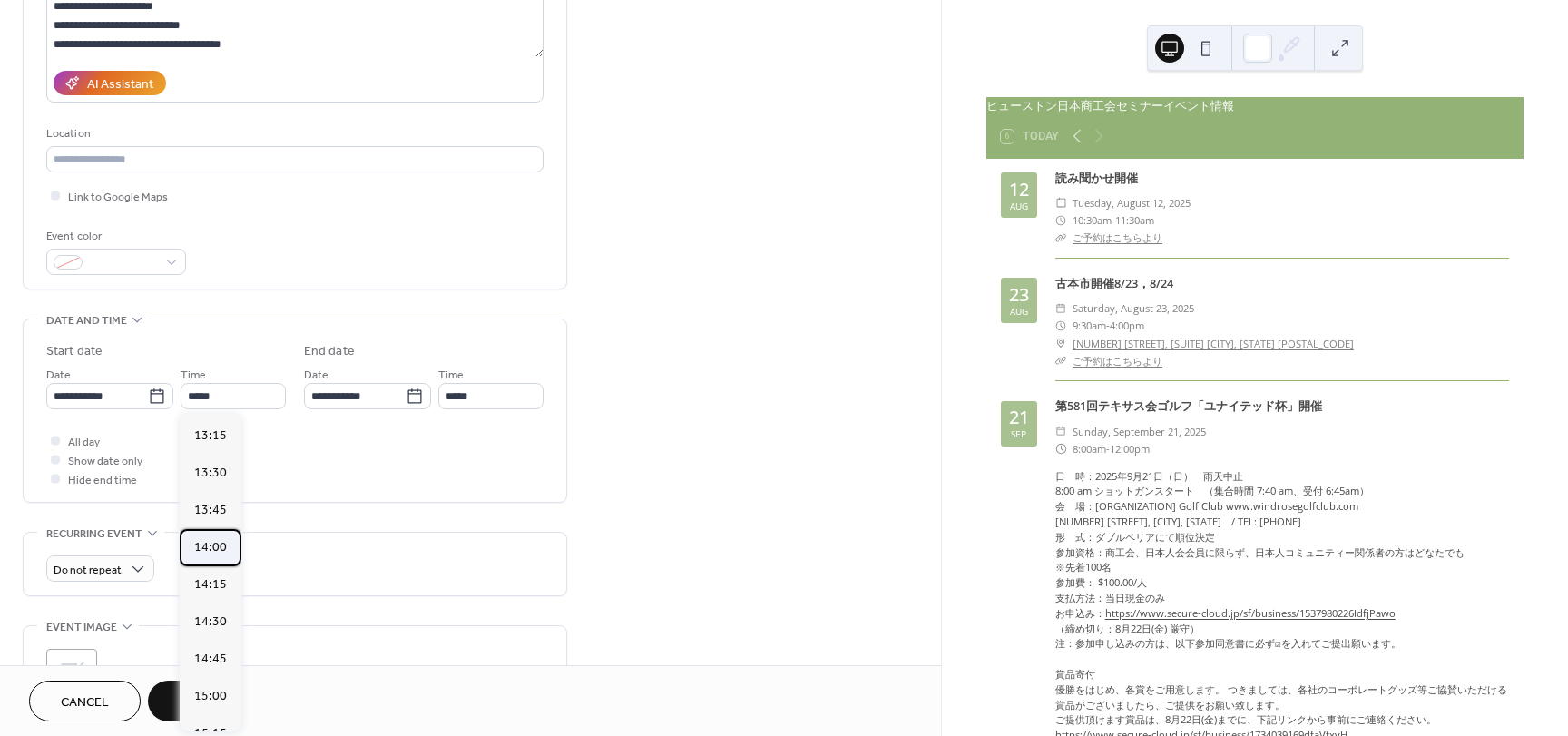 click on "14:00" at bounding box center [211, 547] 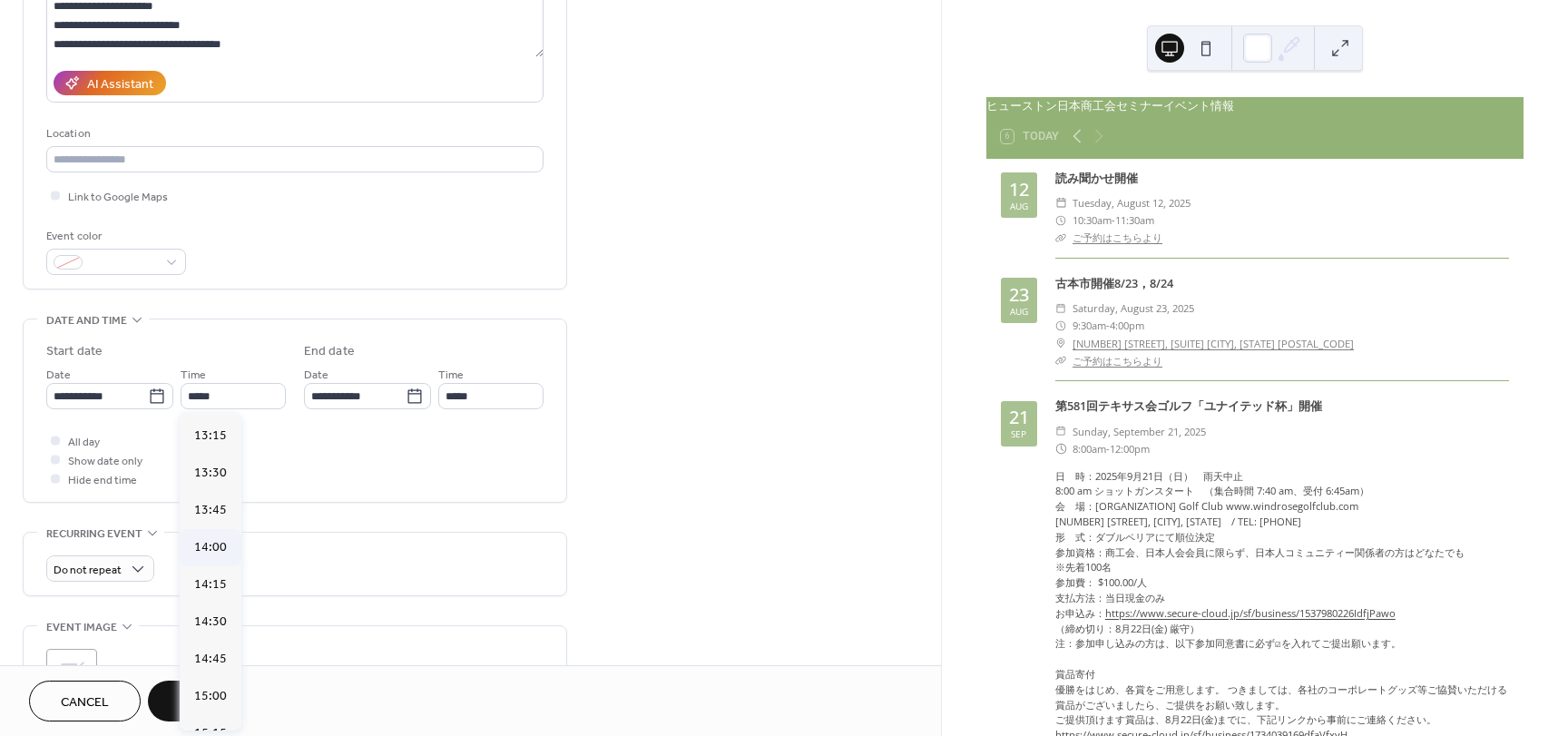 type on "*****" 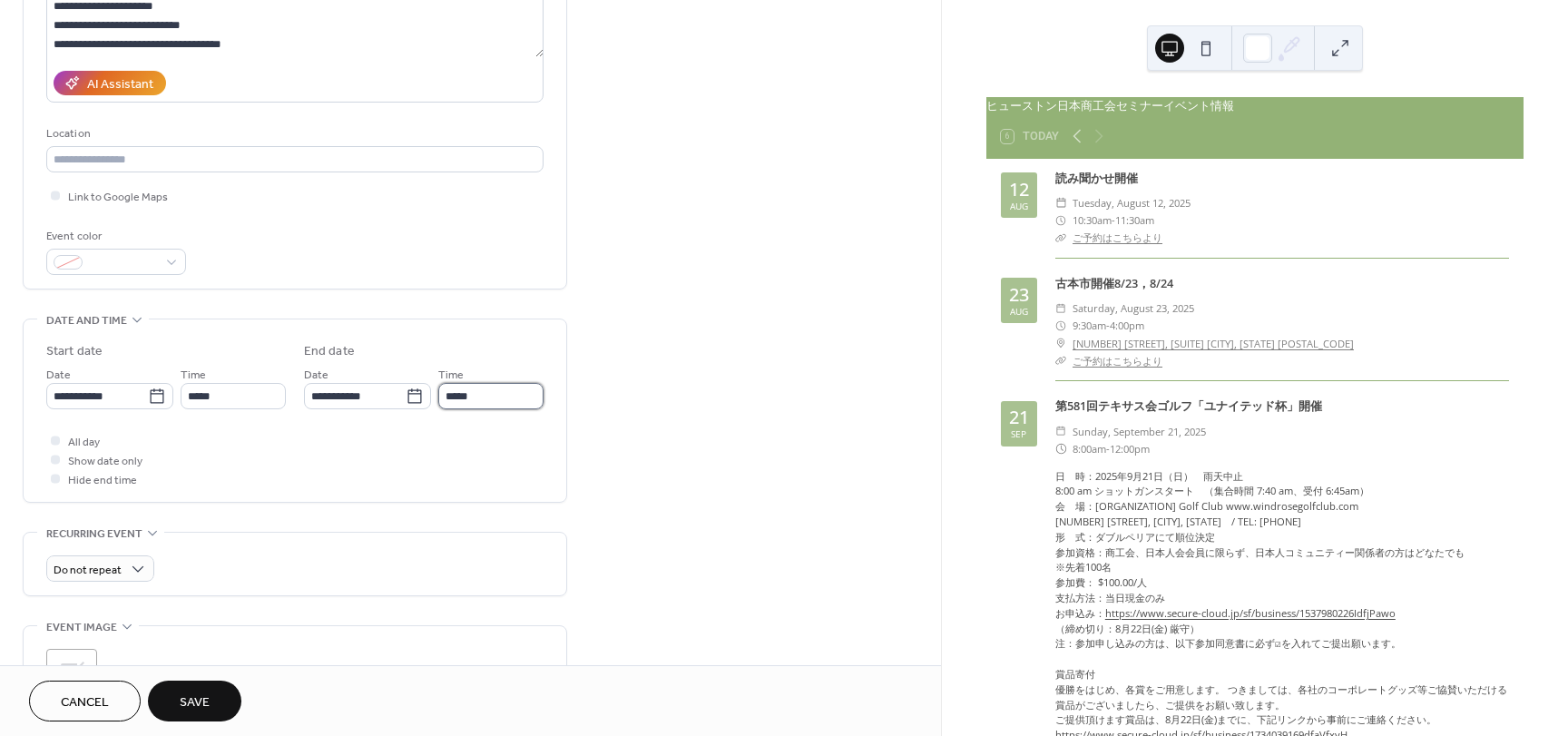 click on "*****" at bounding box center [491, 396] 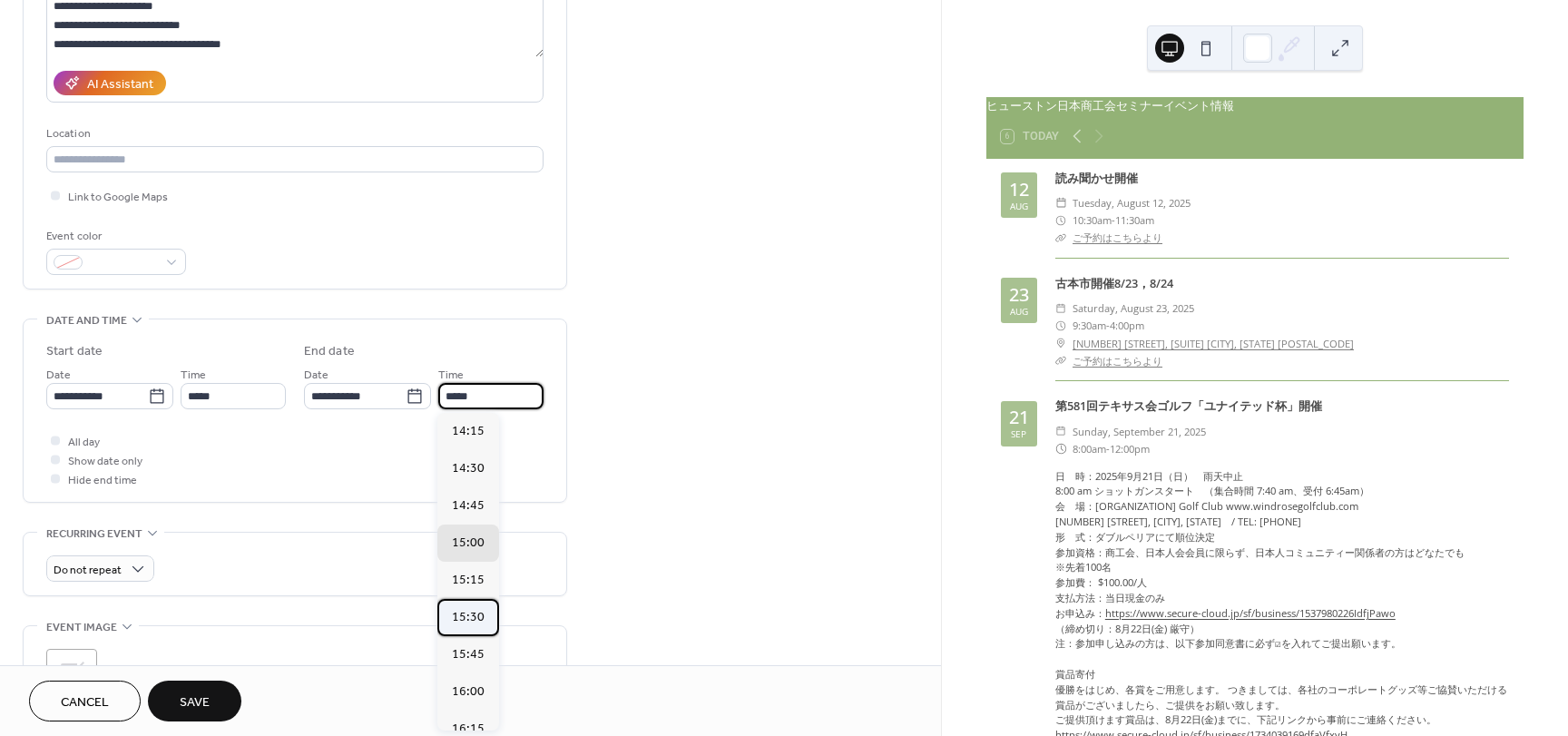 click on "15:30" at bounding box center (468, 617) 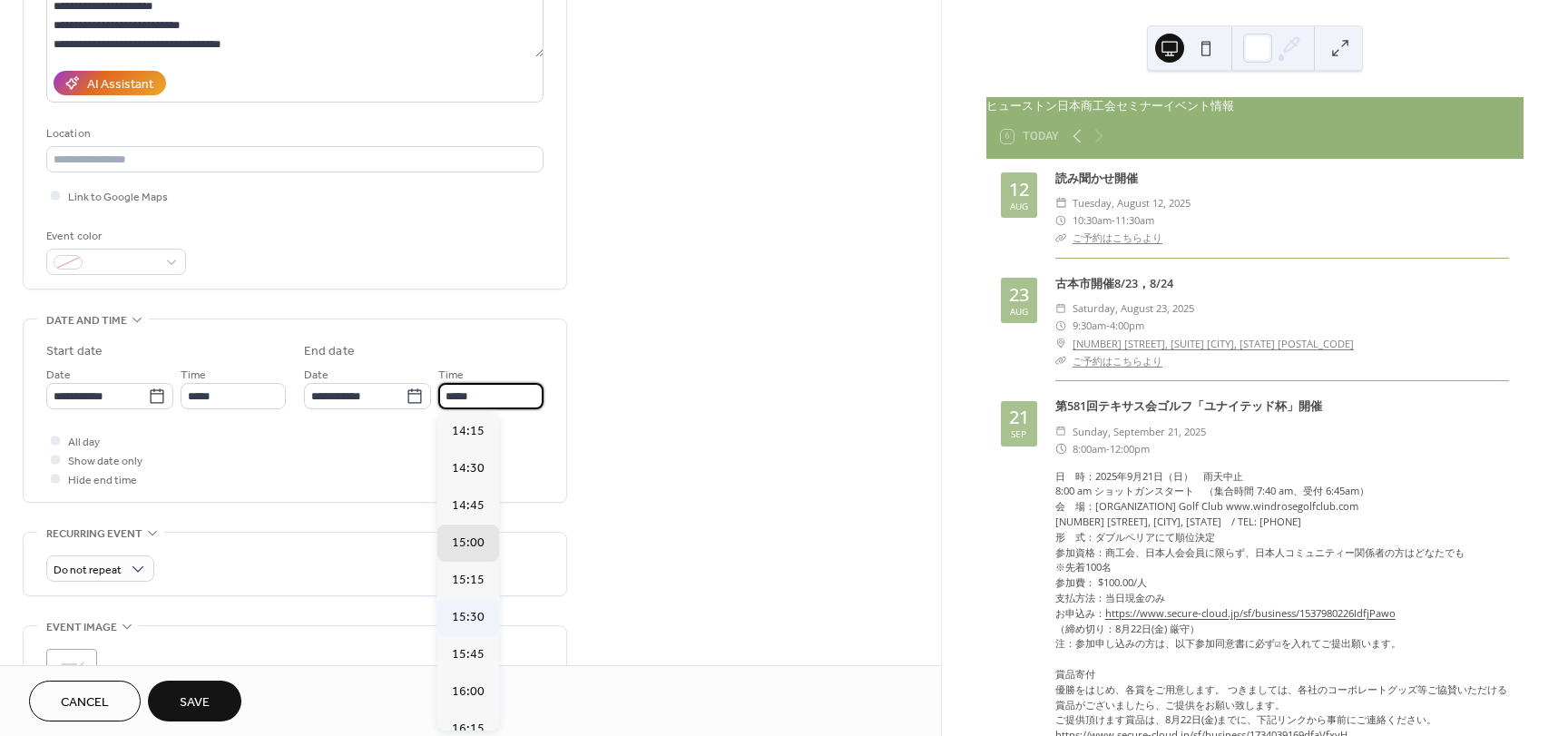 type on "*****" 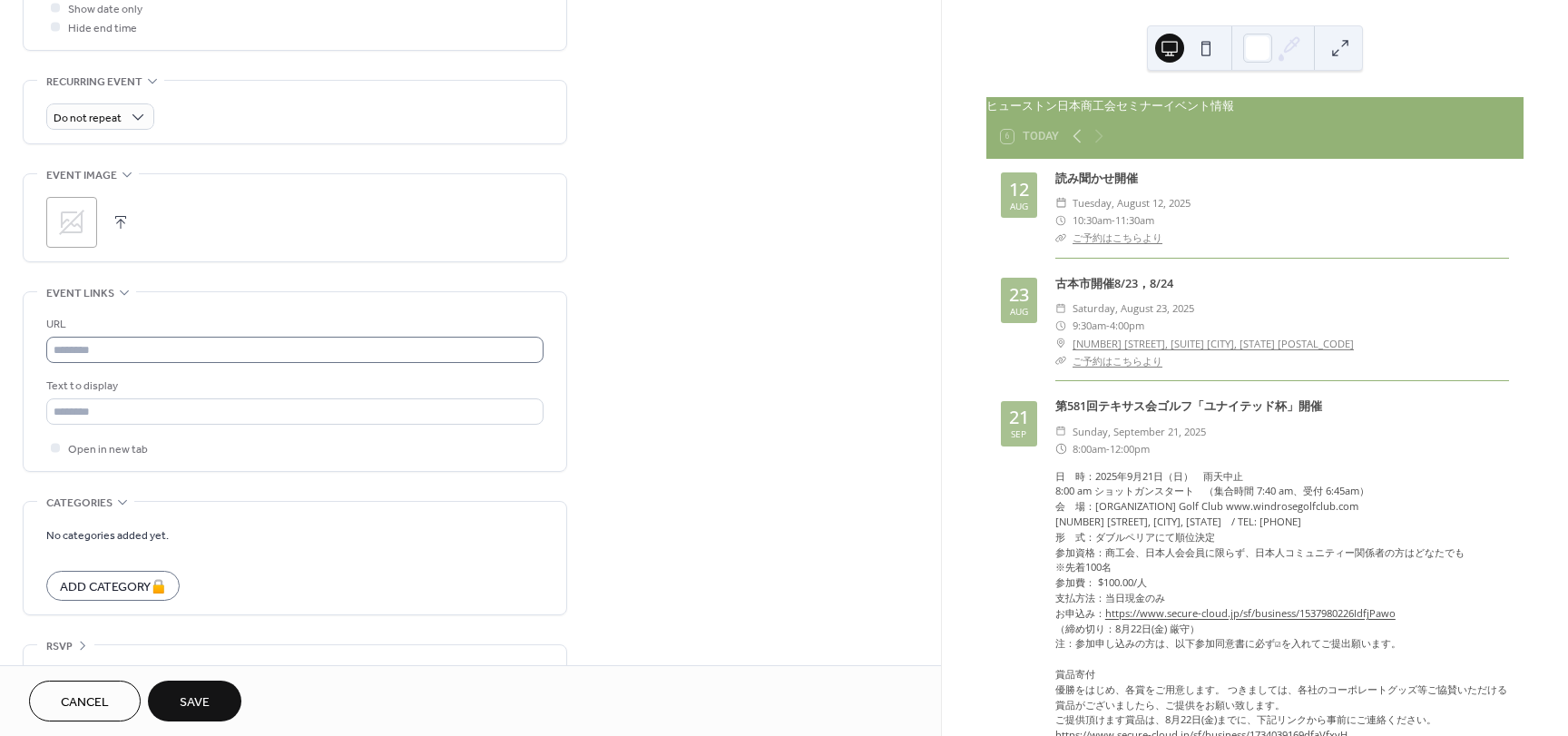 scroll, scrollTop: 726, scrollLeft: 0, axis: vertical 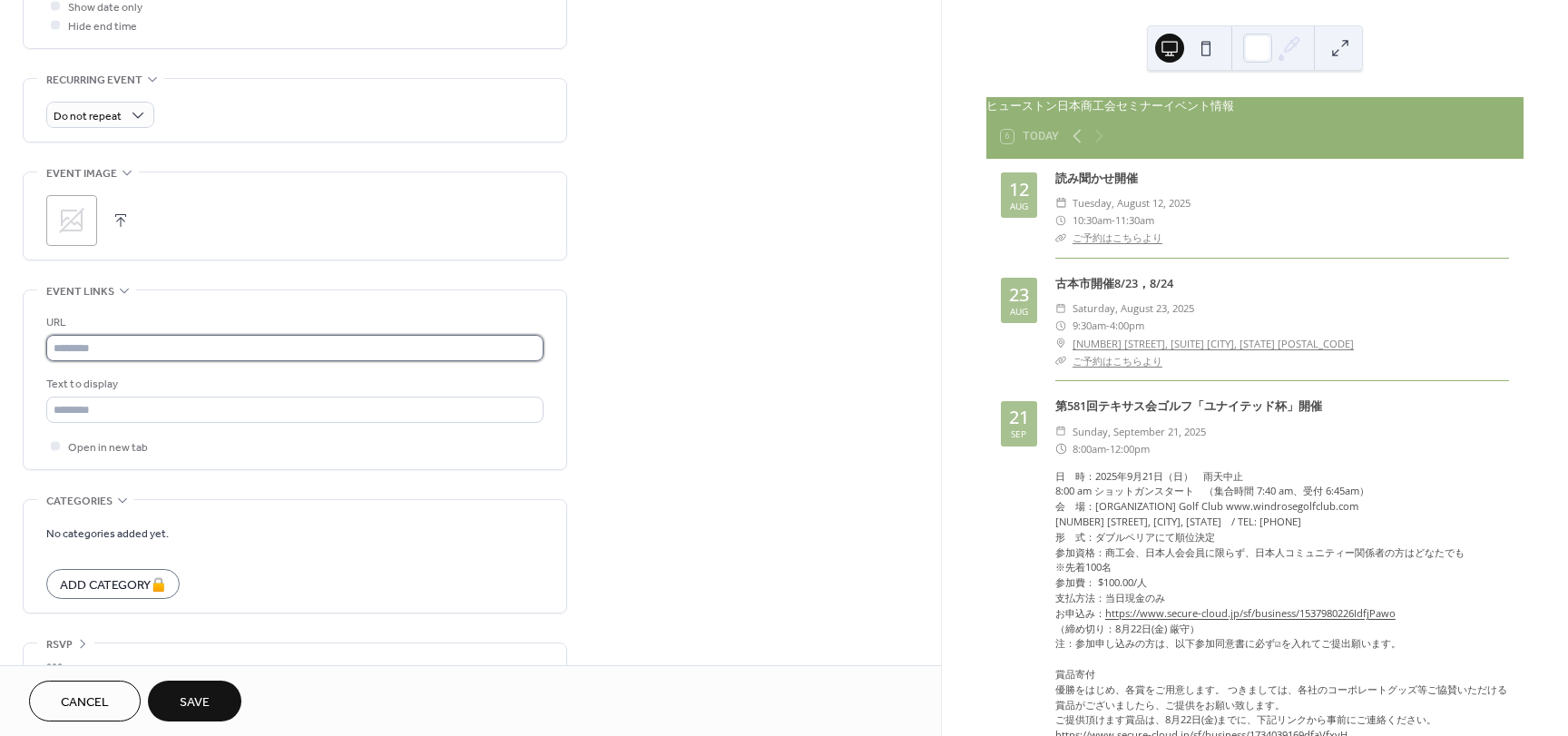 click at bounding box center (295, 348) 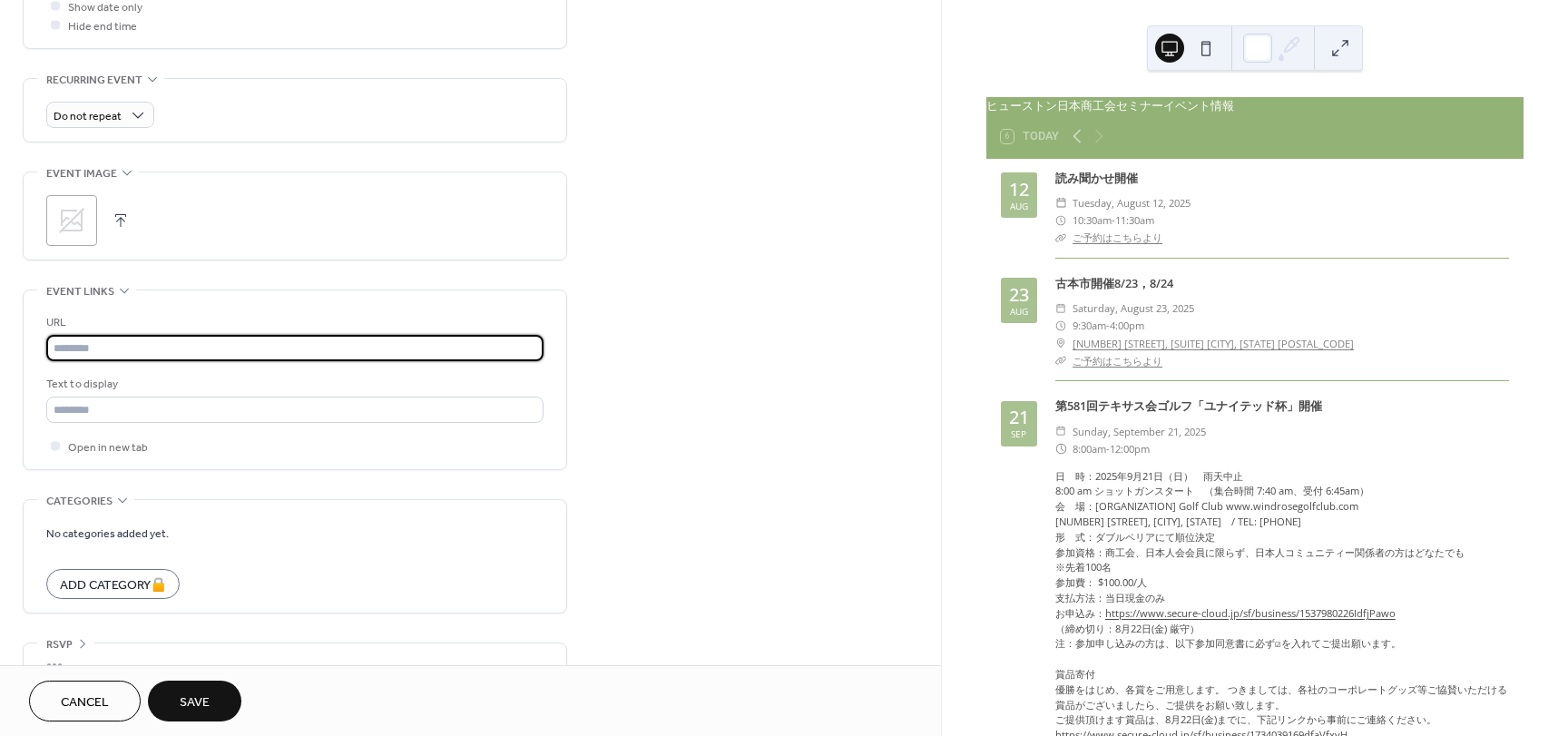 paste on "**********" 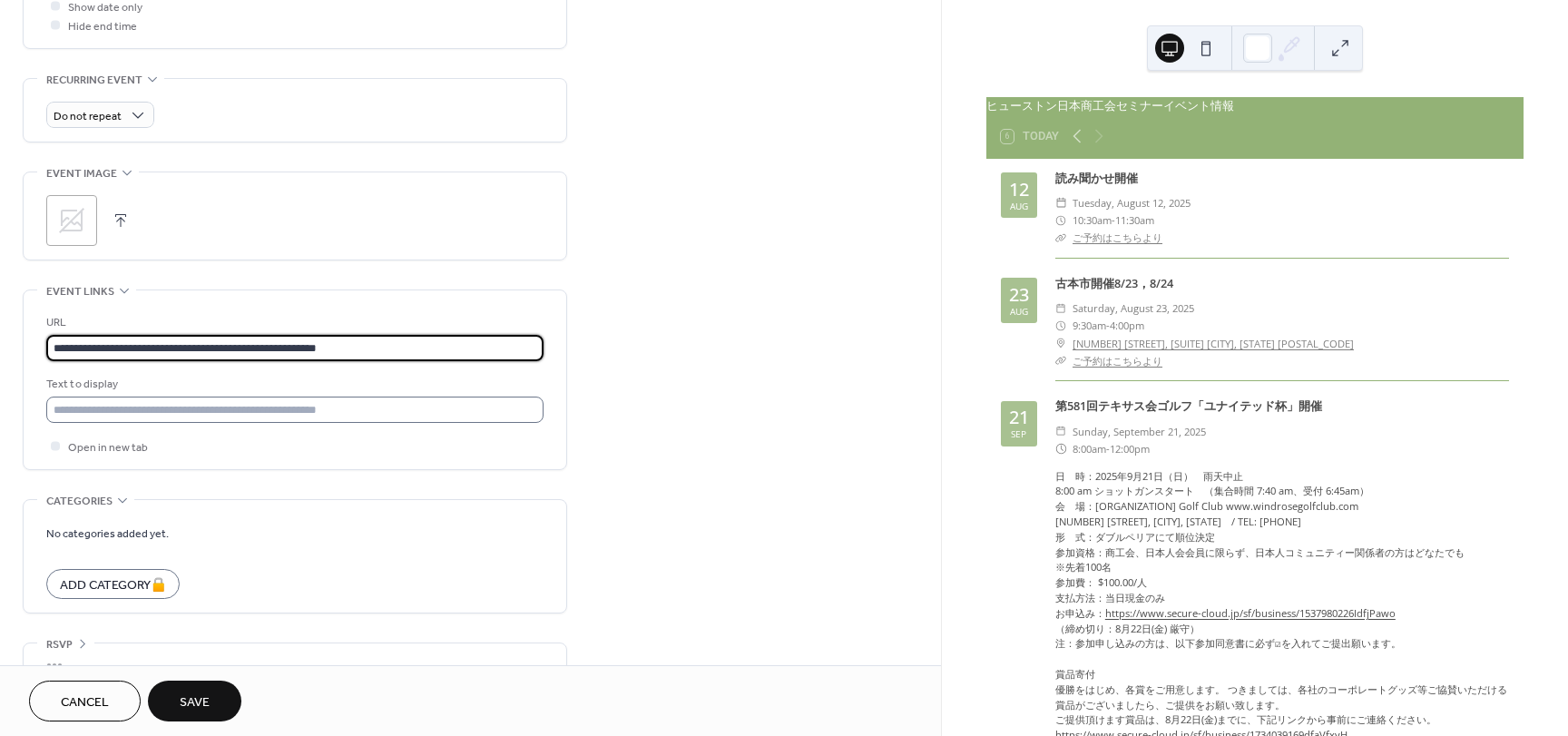 type on "**********" 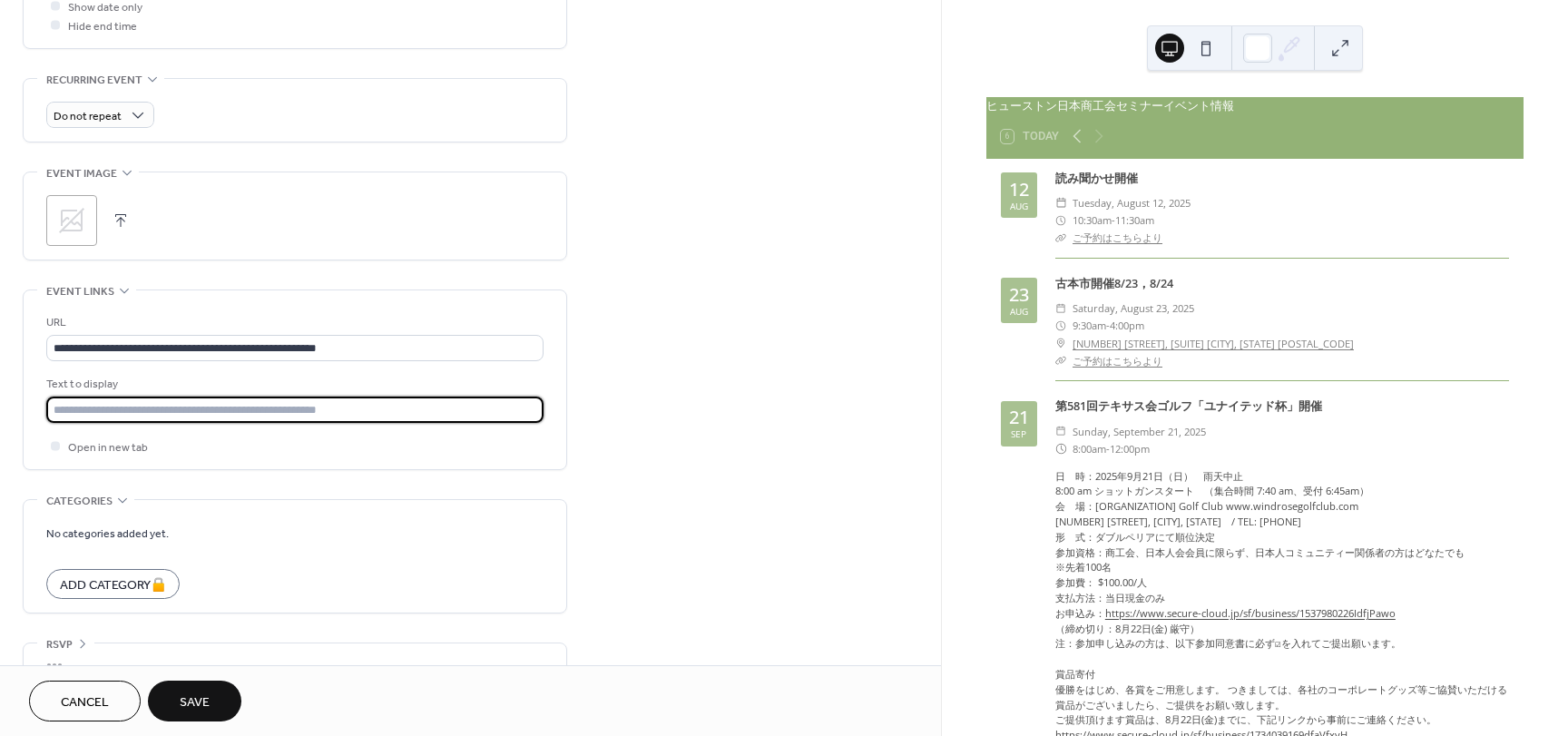 click at bounding box center (295, 409) 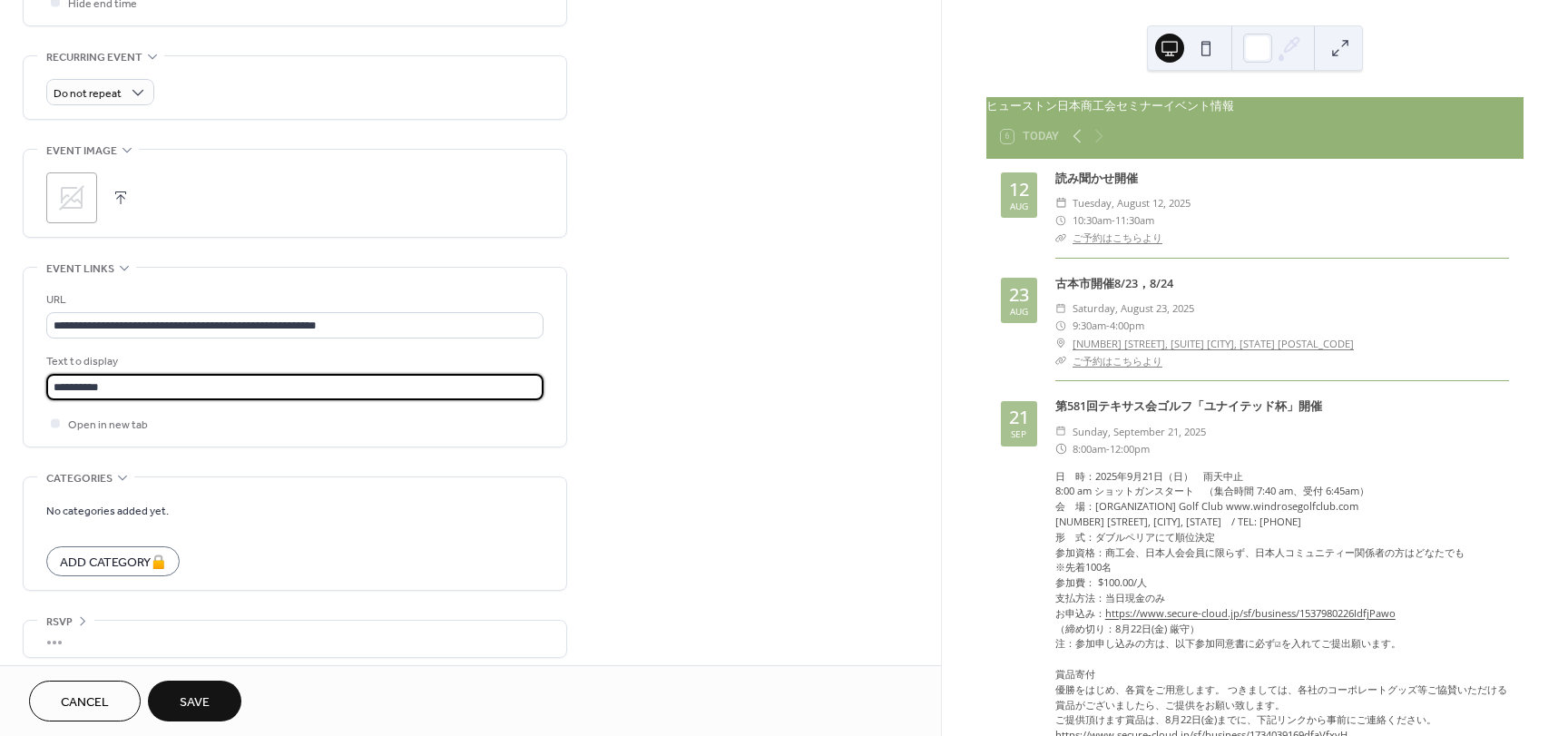 scroll, scrollTop: 760, scrollLeft: 0, axis: vertical 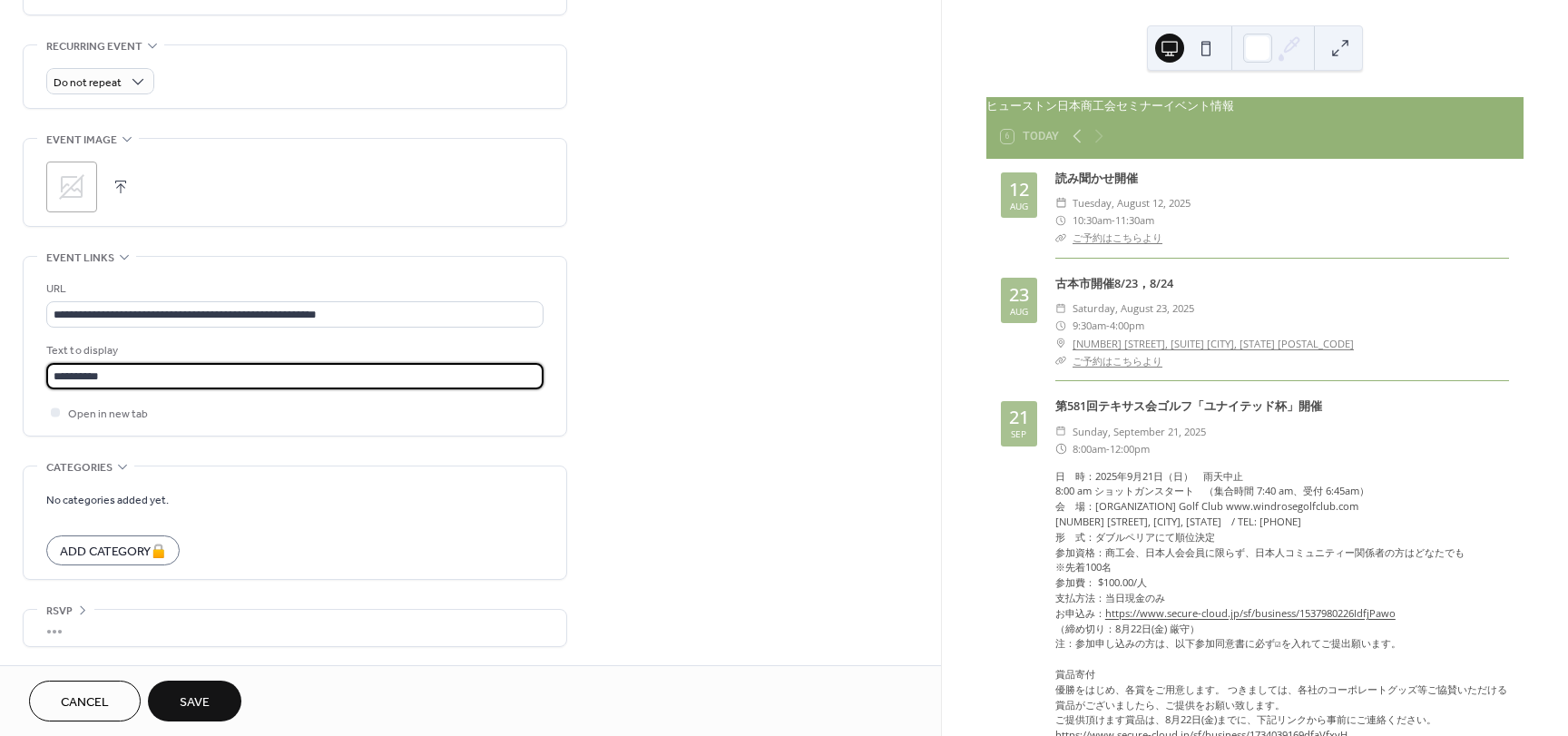 click on "Save" at bounding box center [194, 701] 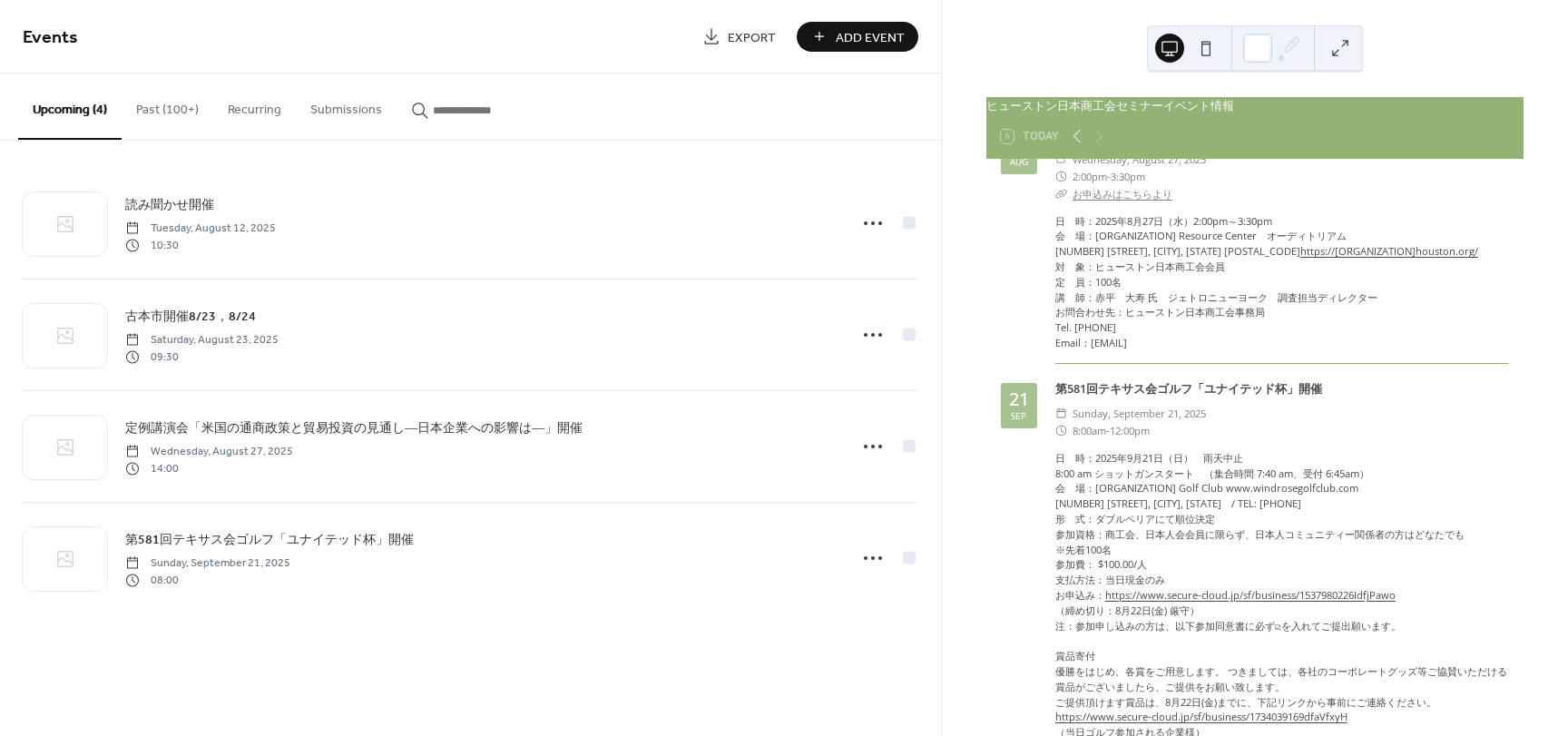 scroll, scrollTop: 311, scrollLeft: 0, axis: vertical 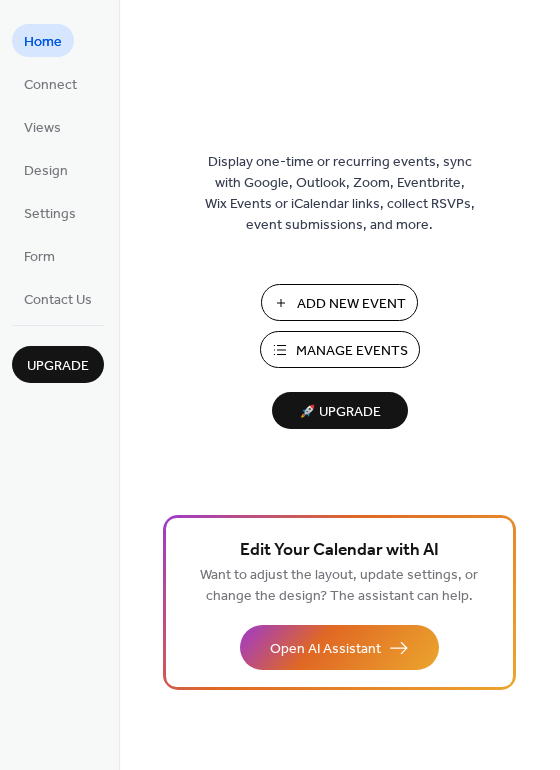 click on "Add New Event" at bounding box center (351, 304) 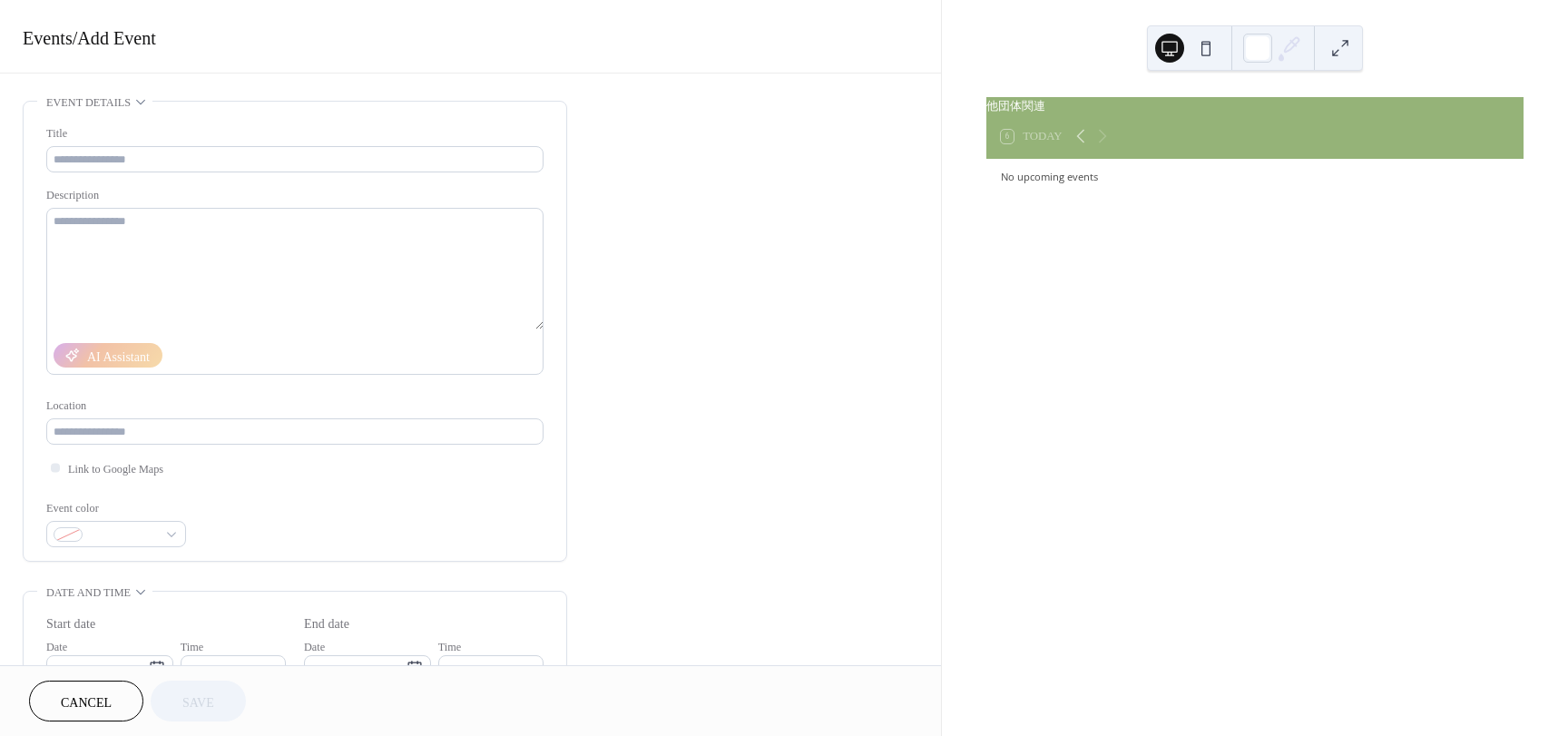 scroll, scrollTop: 0, scrollLeft: 0, axis: both 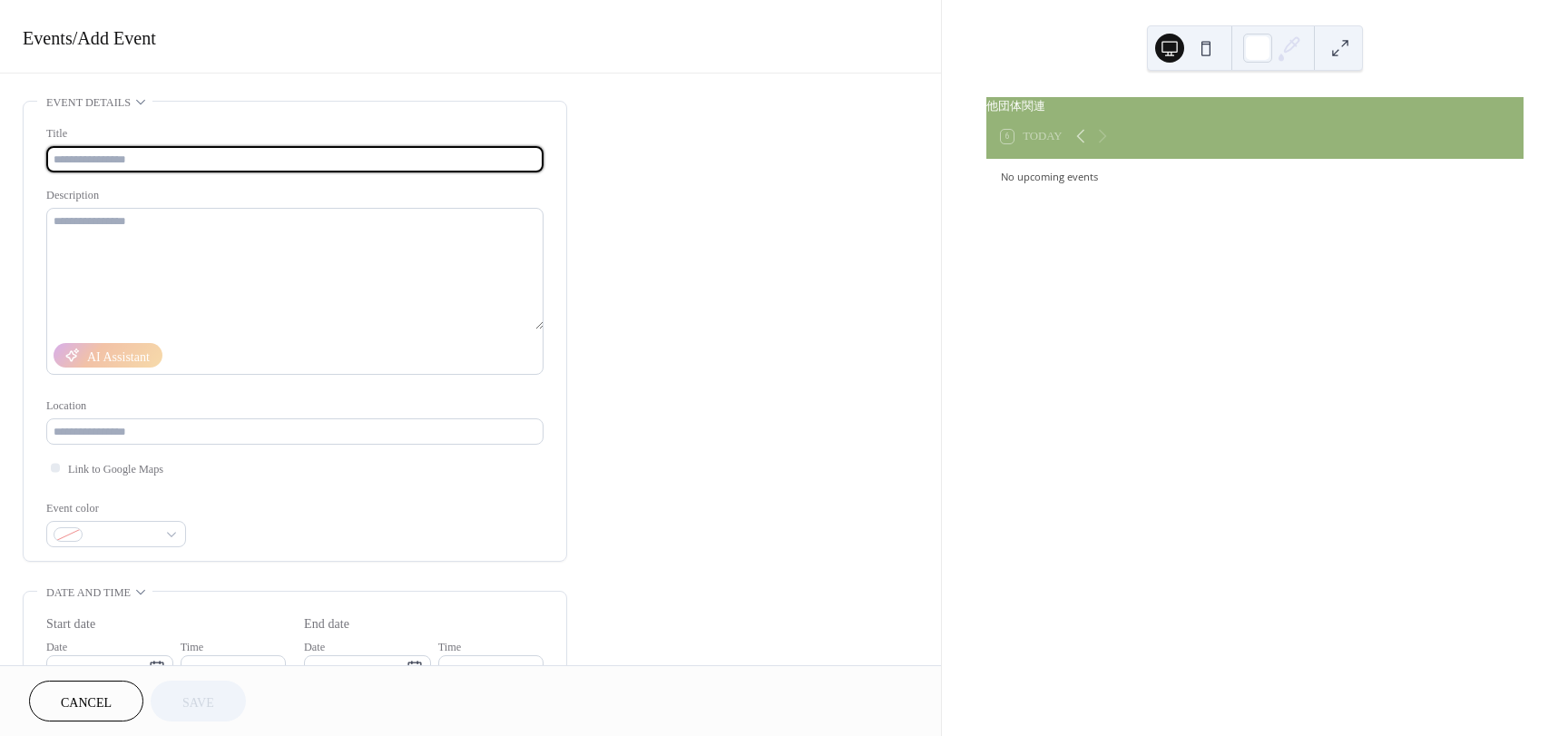 click at bounding box center (295, 159) 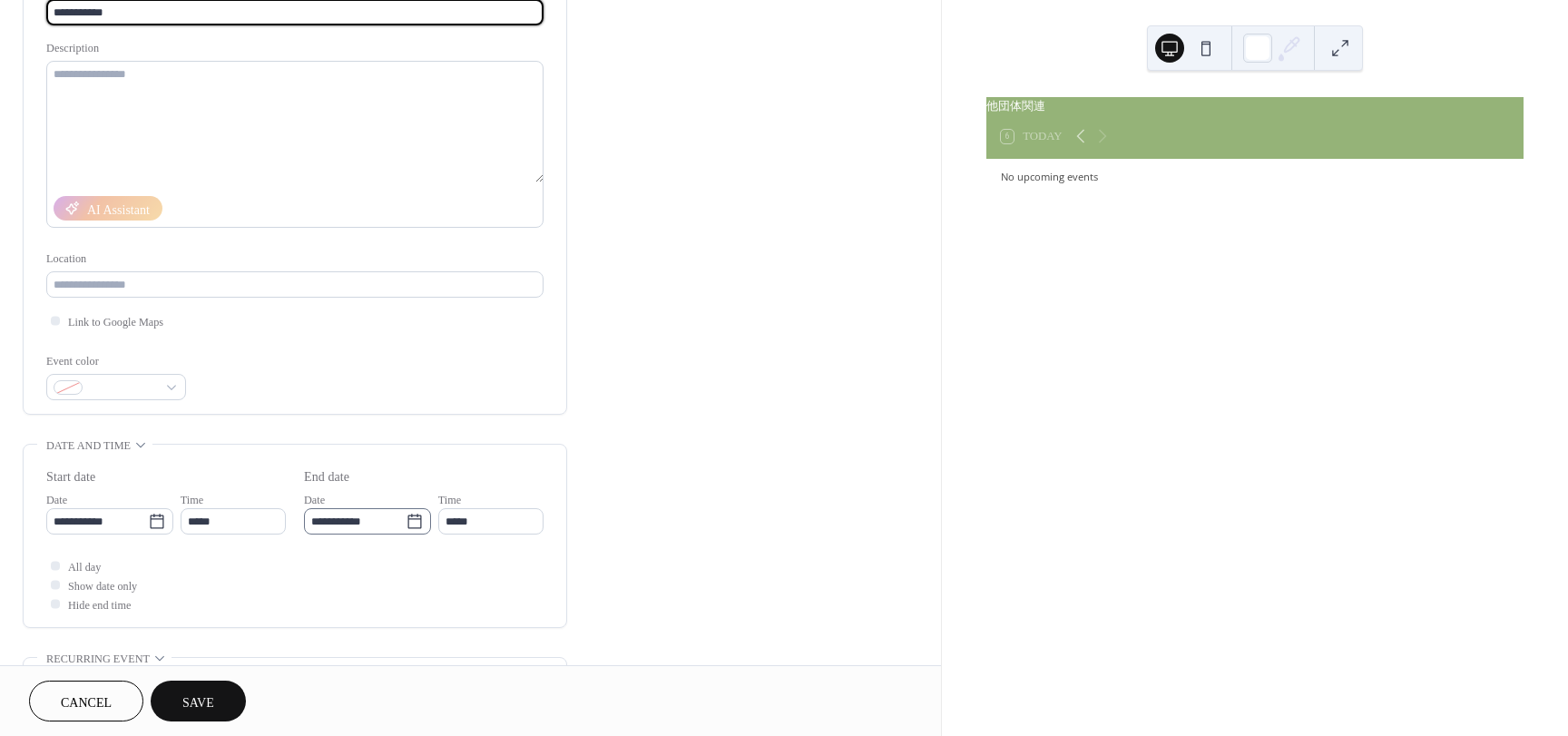 scroll, scrollTop: 182, scrollLeft: 0, axis: vertical 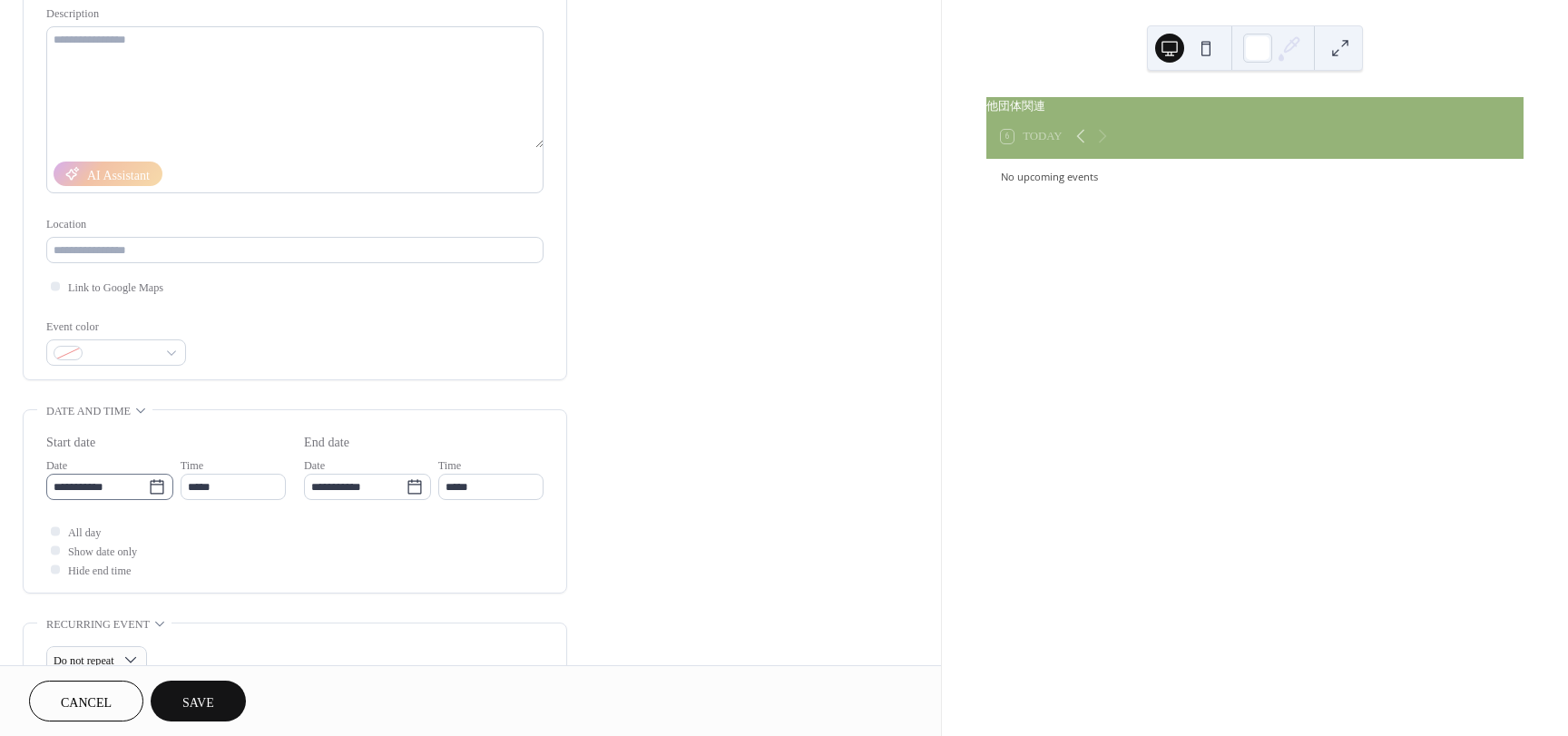 type on "**********" 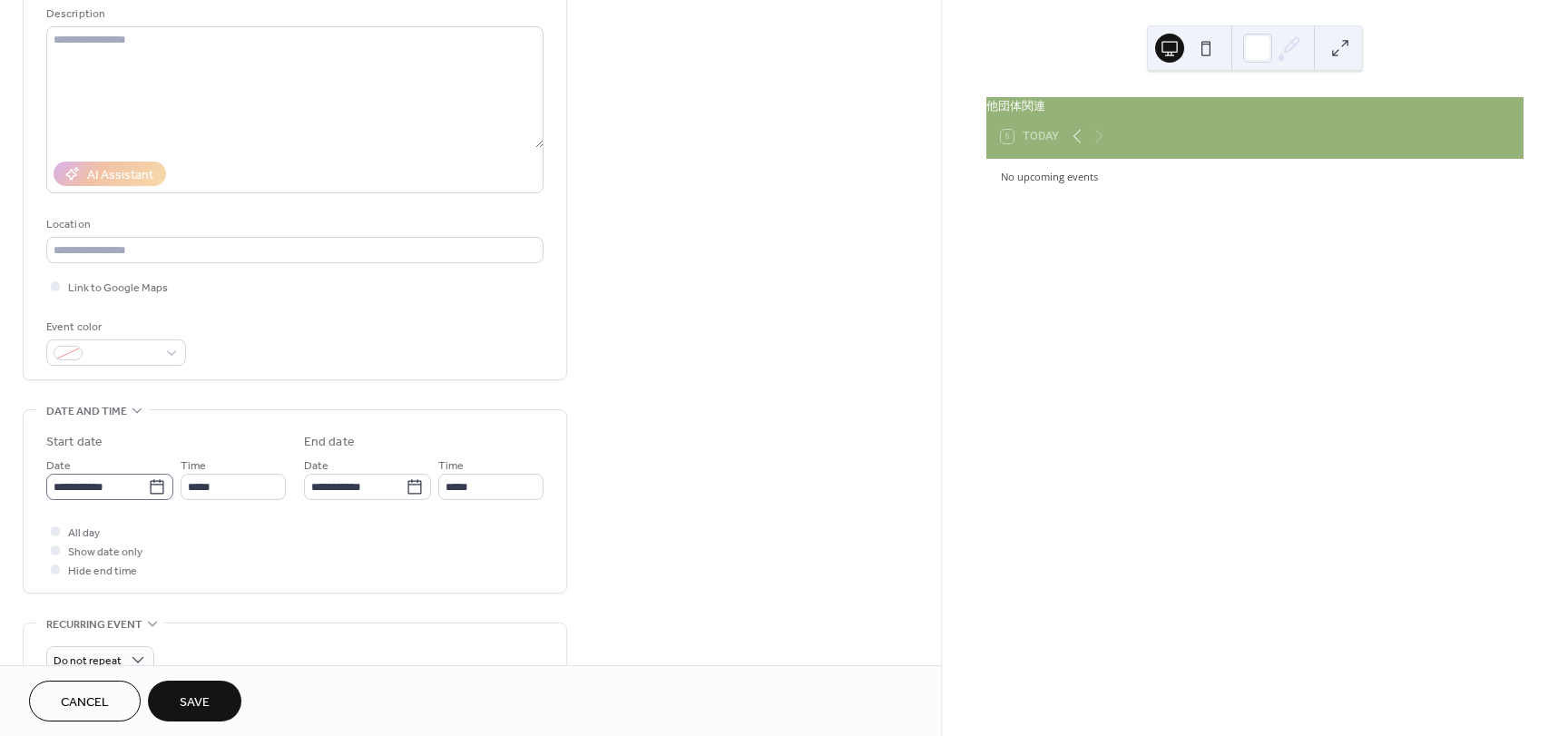 click 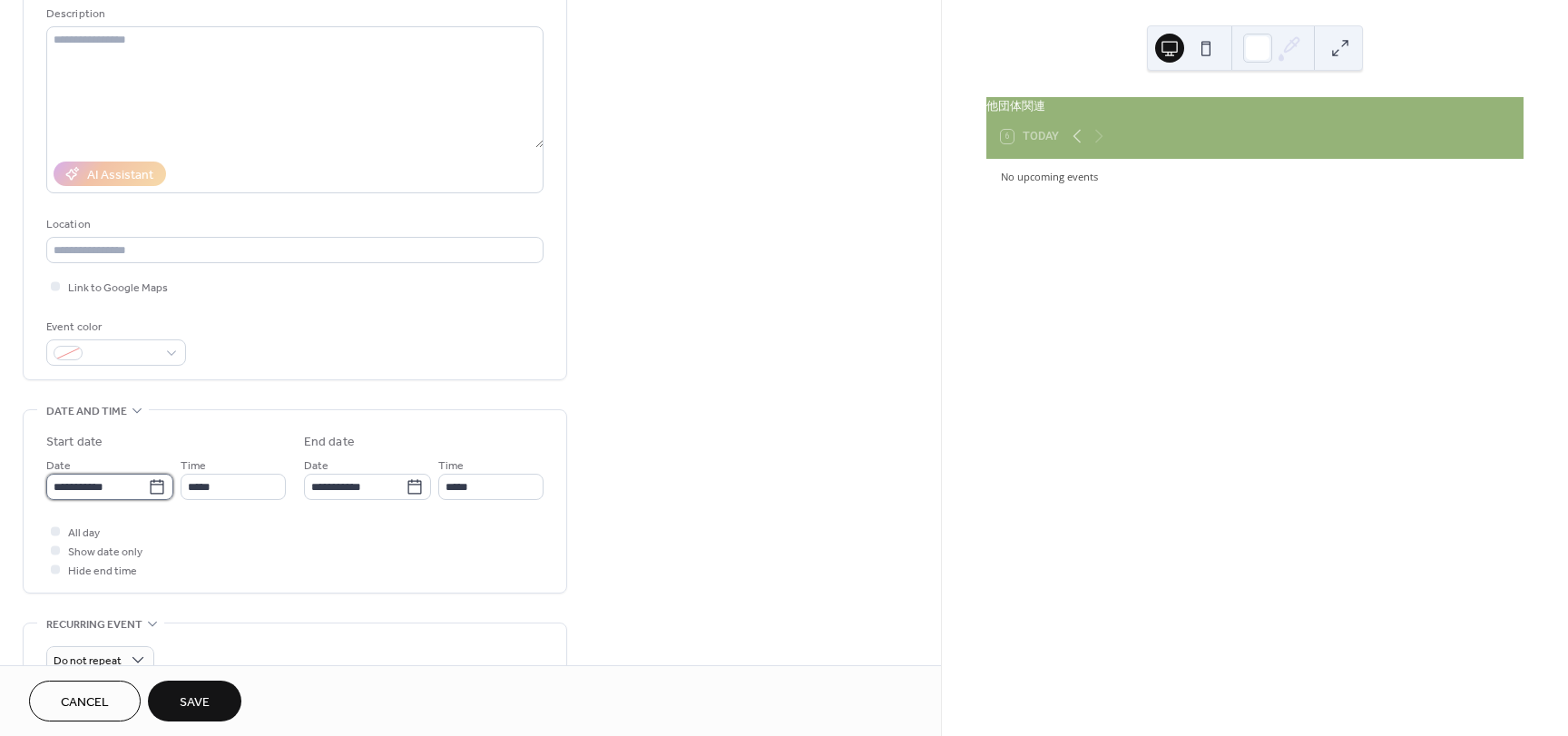 click on "**********" at bounding box center [97, 486] 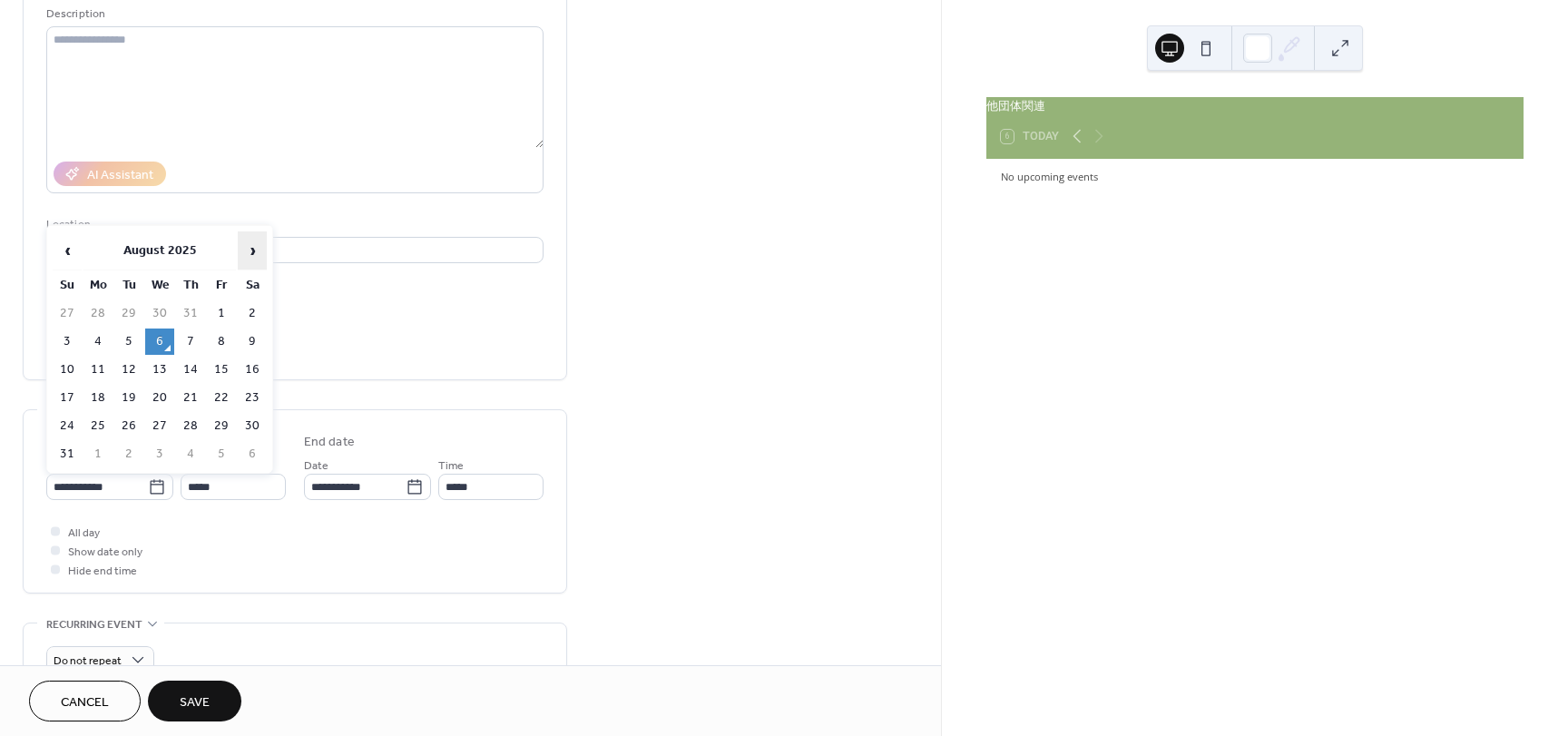 click on "›" at bounding box center [252, 250] 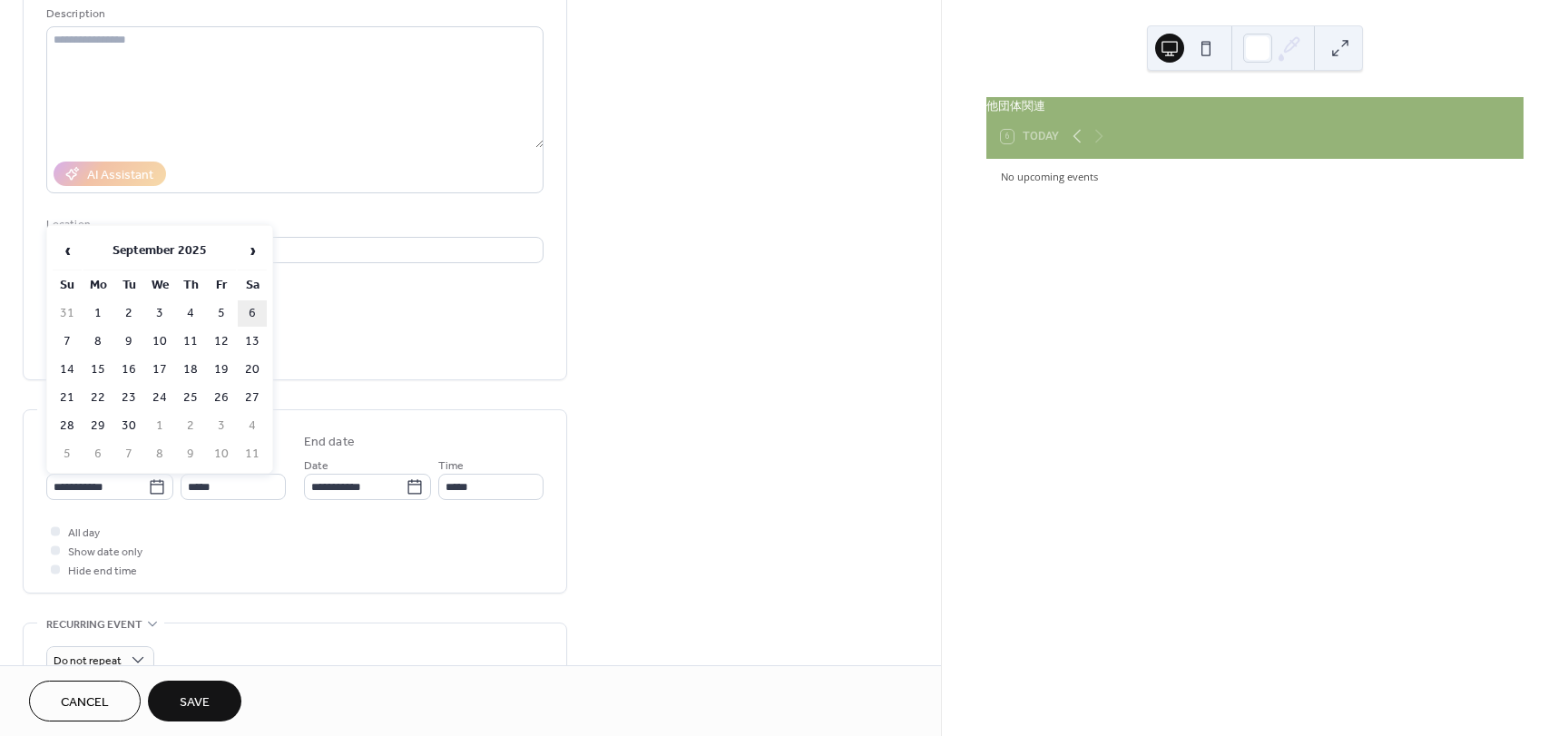 click on "6" at bounding box center [252, 313] 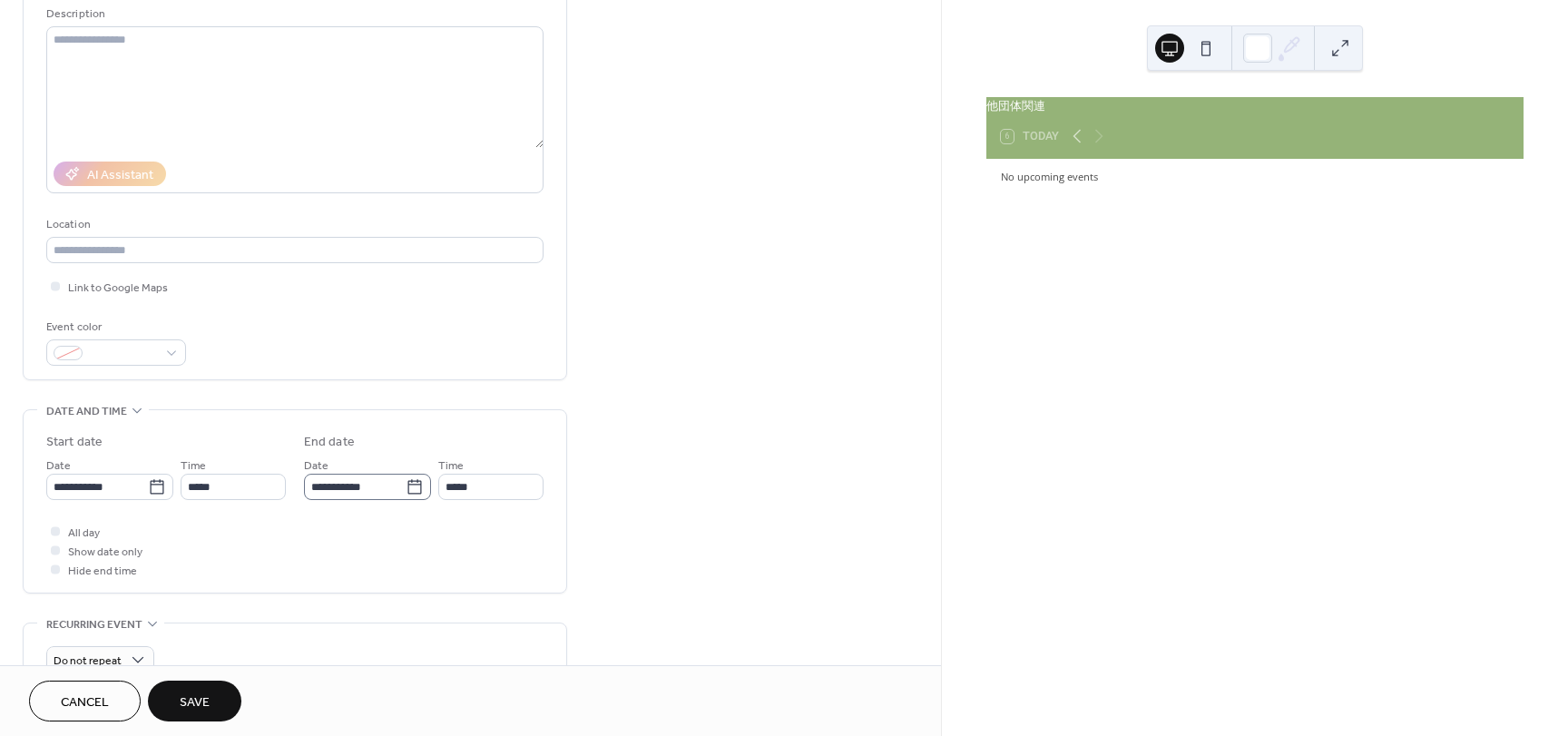 click 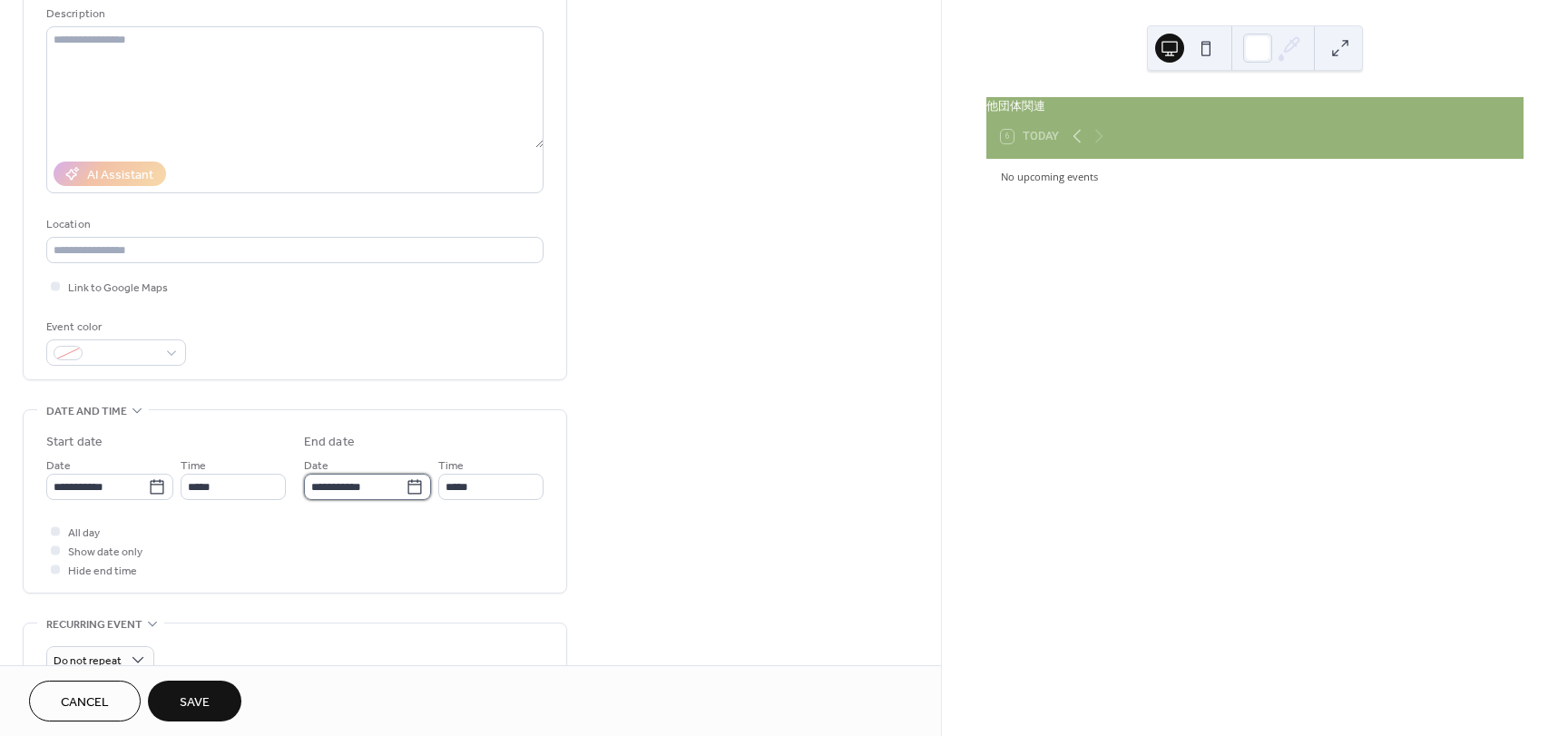 click on "**********" at bounding box center [355, 486] 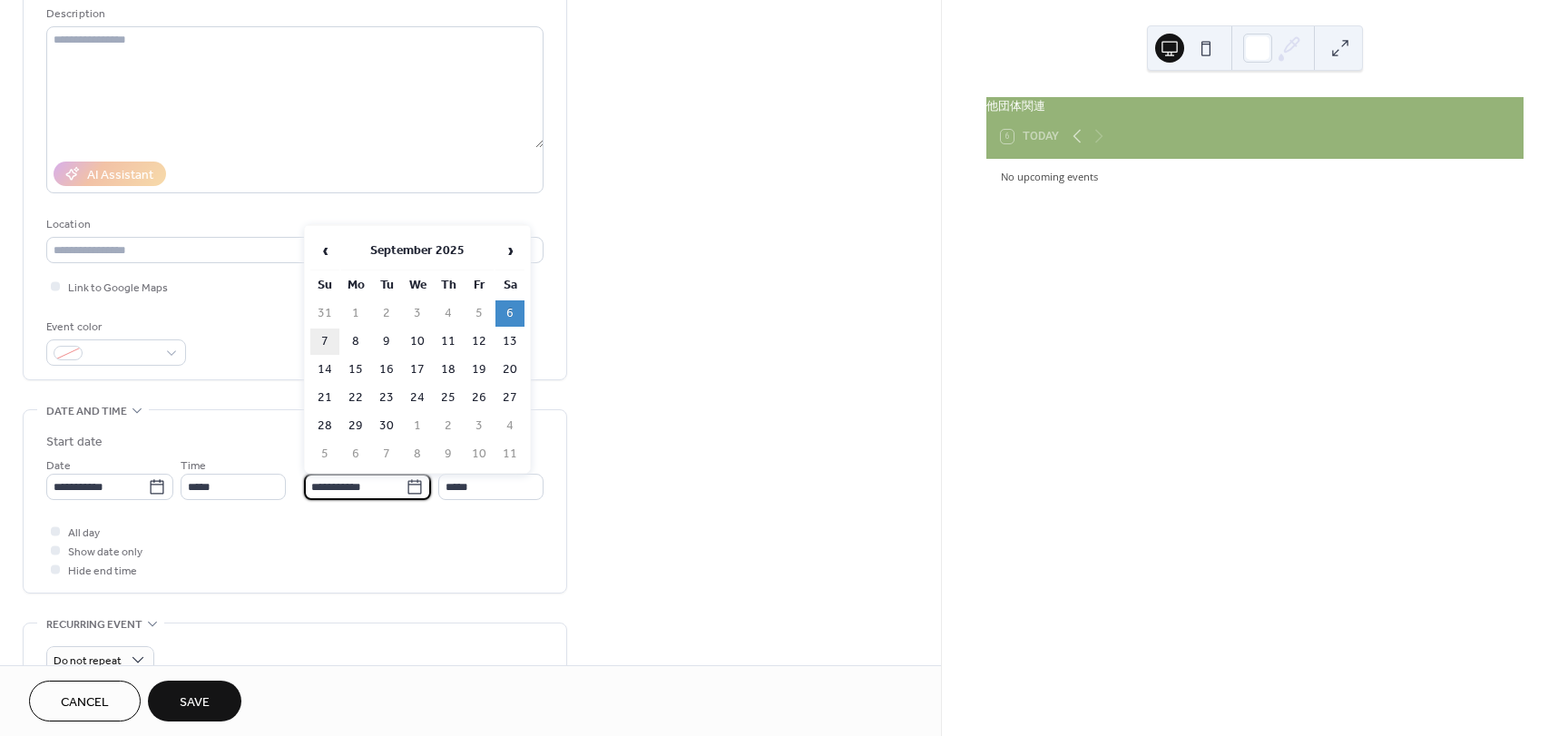 click on "7" at bounding box center (325, 341) 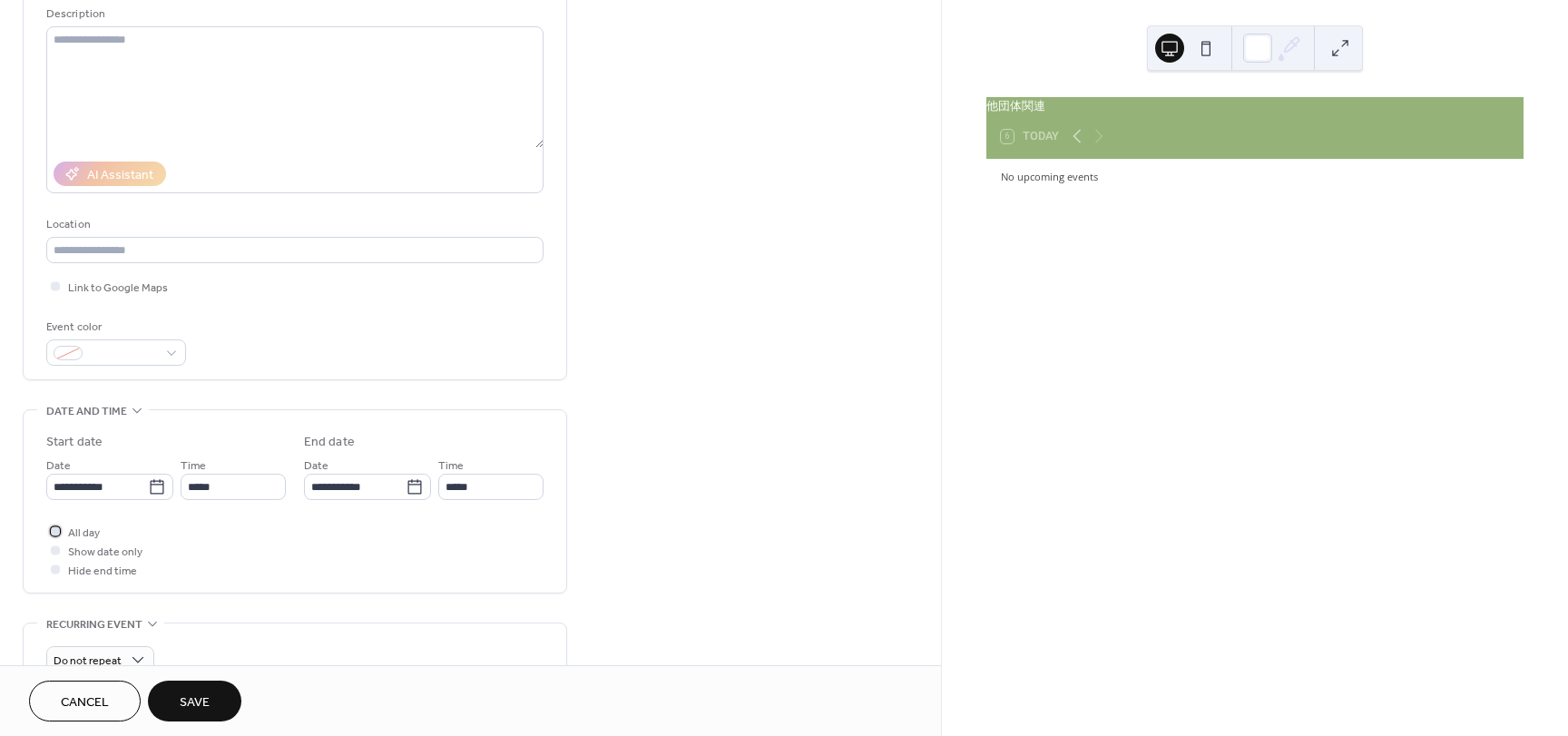 click at bounding box center [55, 531] 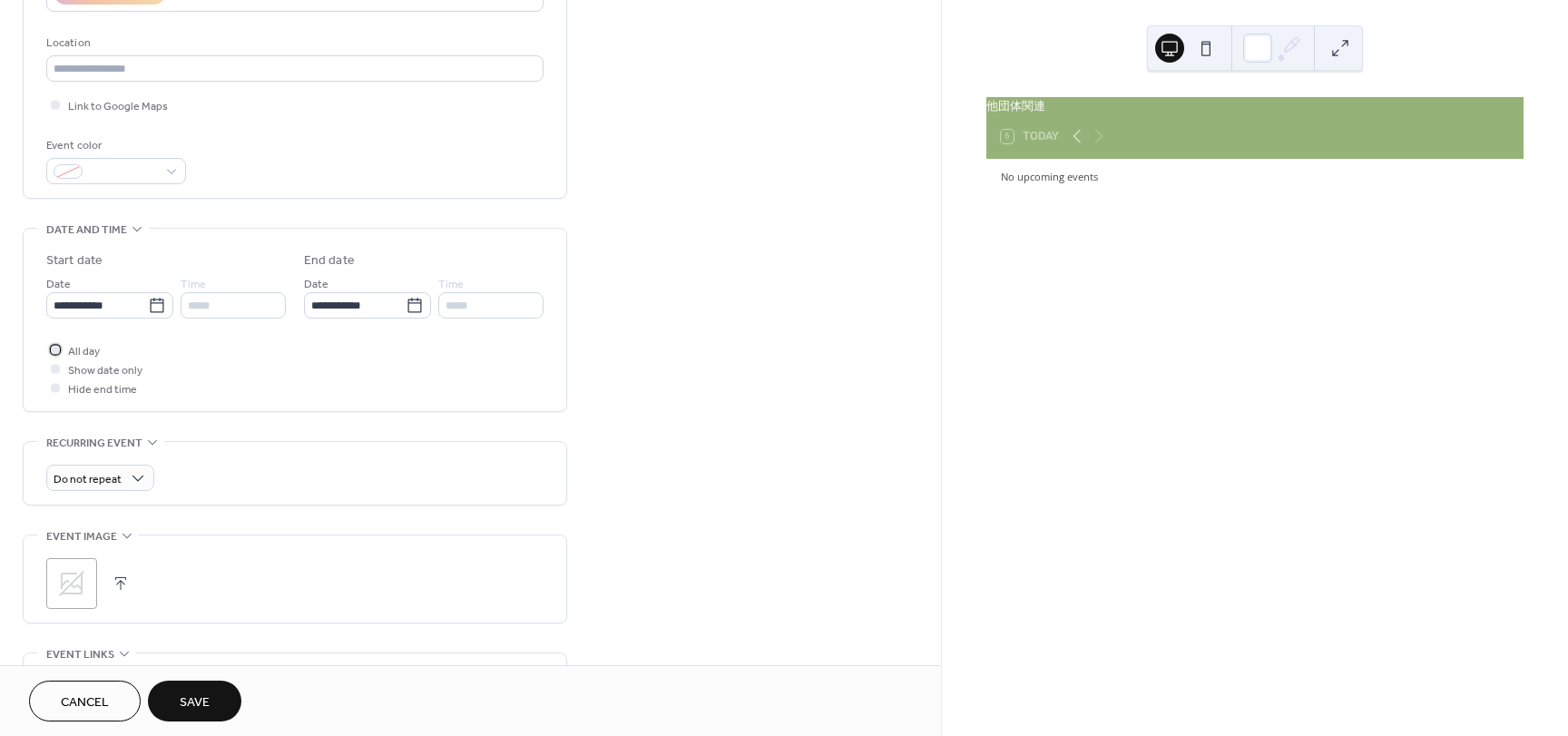 scroll, scrollTop: 545, scrollLeft: 0, axis: vertical 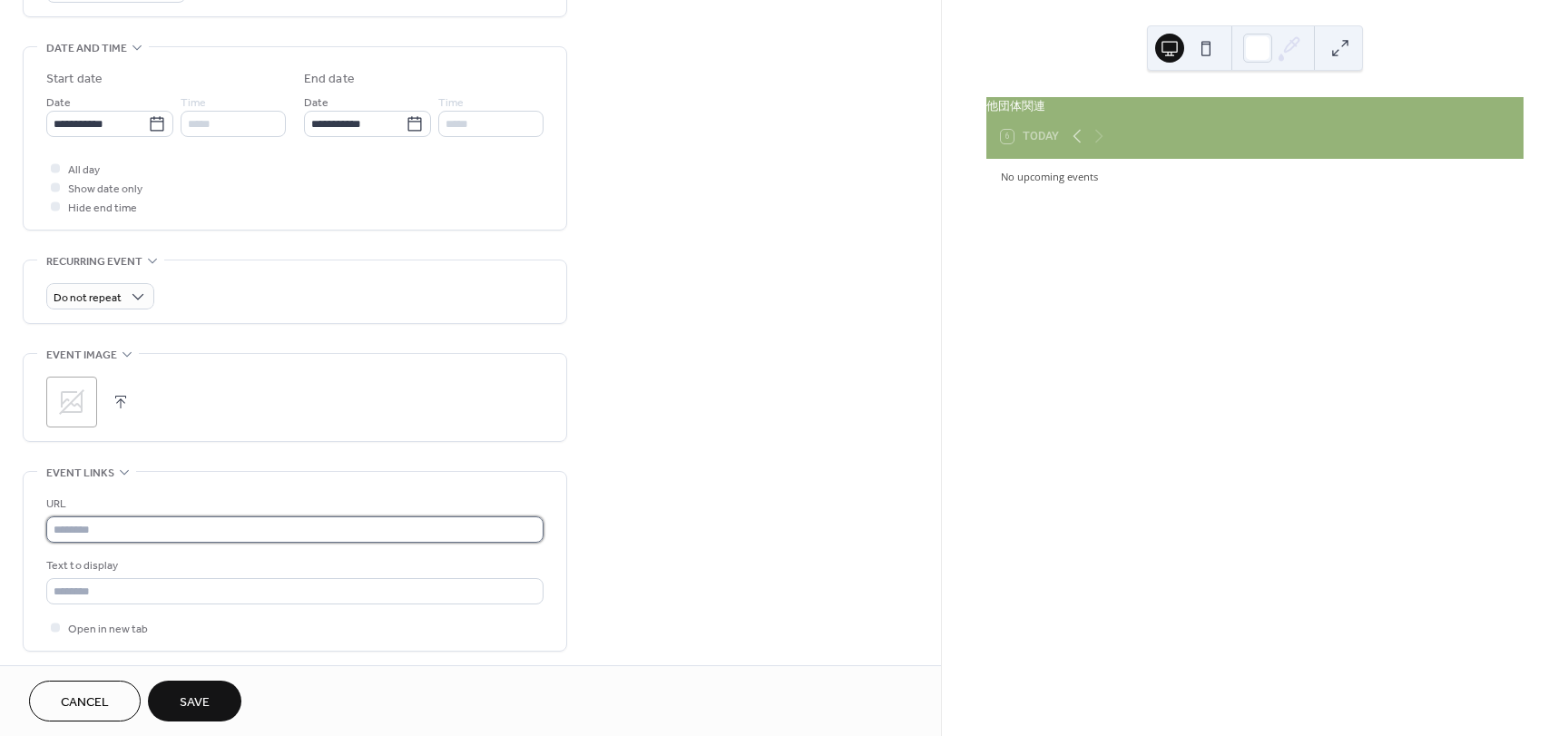 click at bounding box center (295, 529) 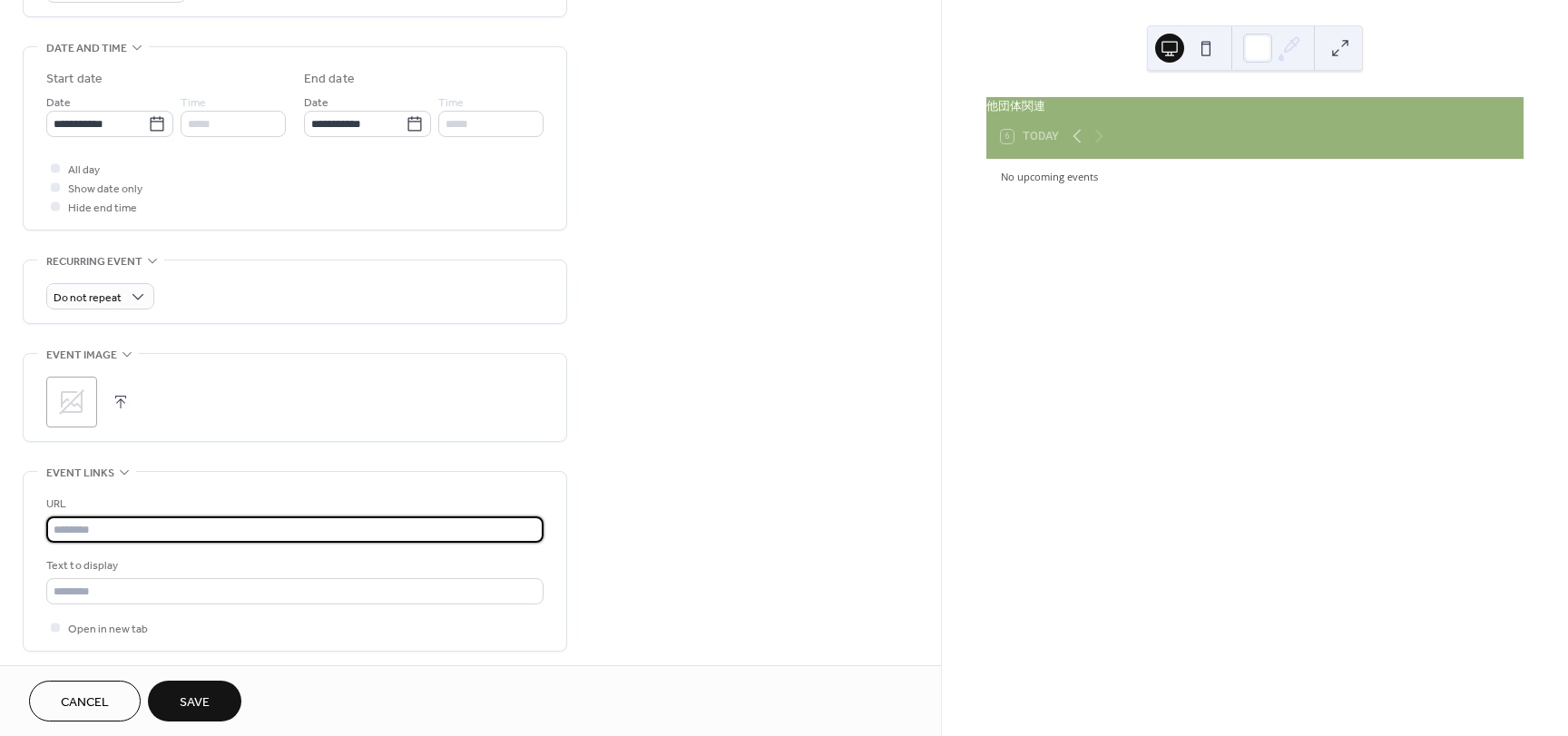 paste on "**********" 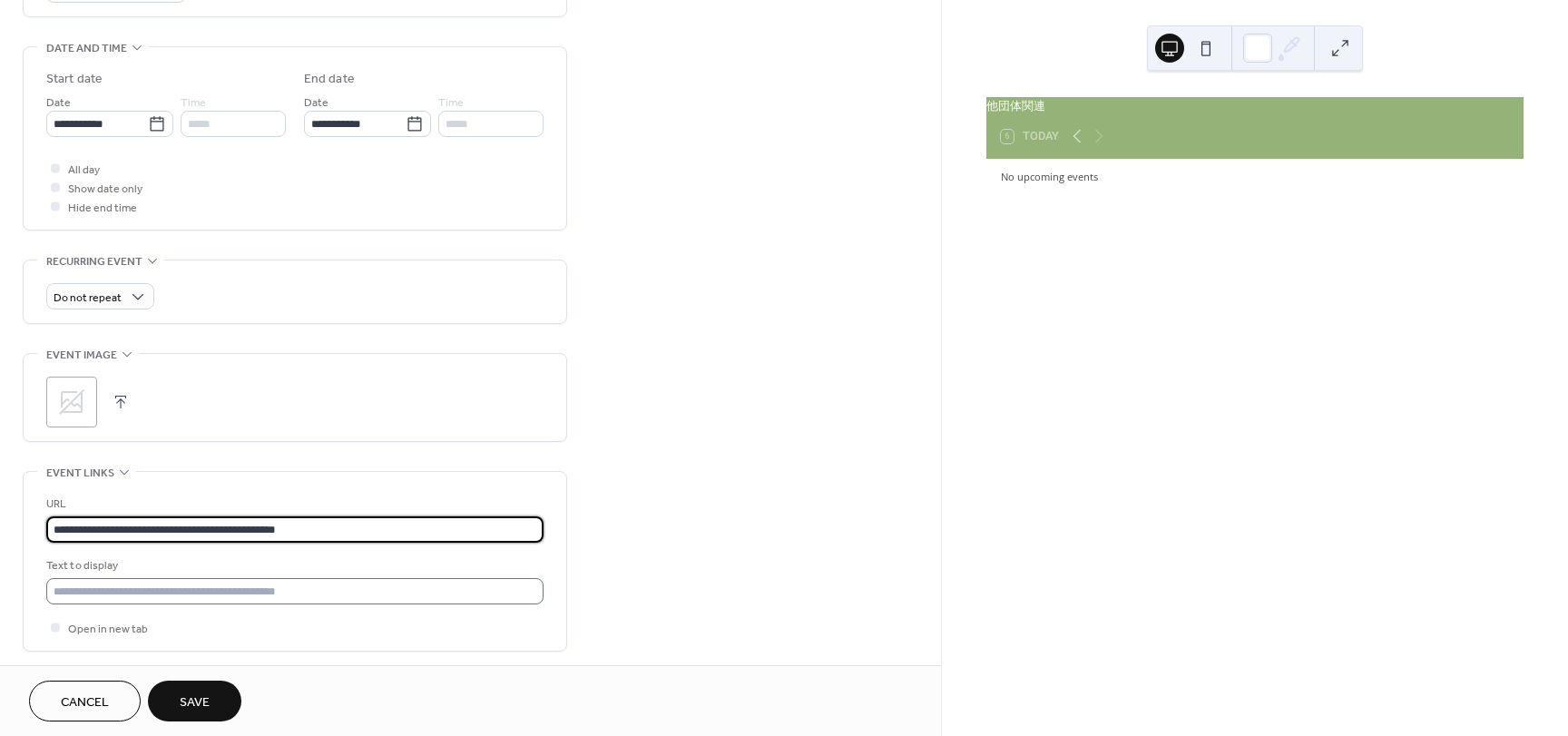type on "**********" 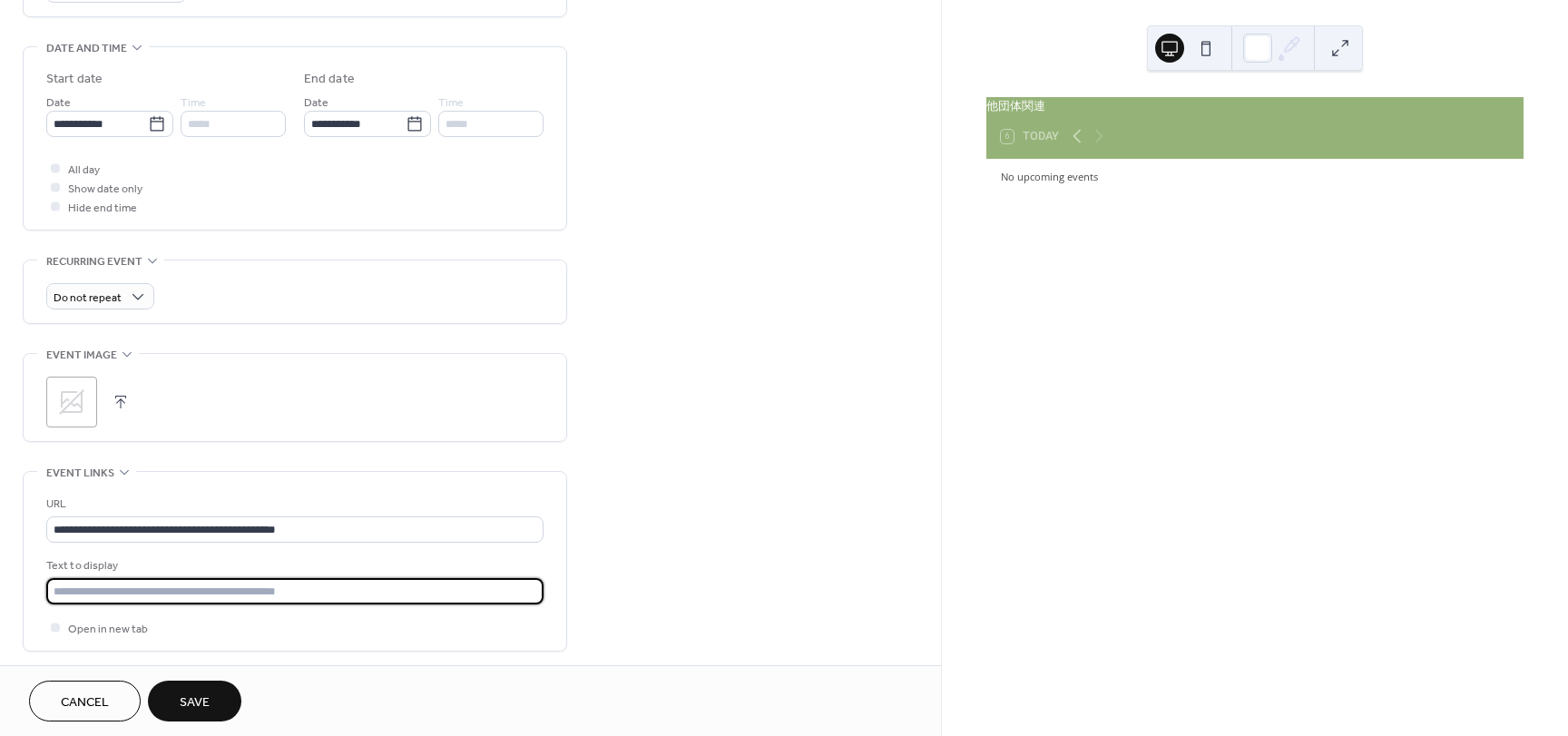 click at bounding box center [295, 591] 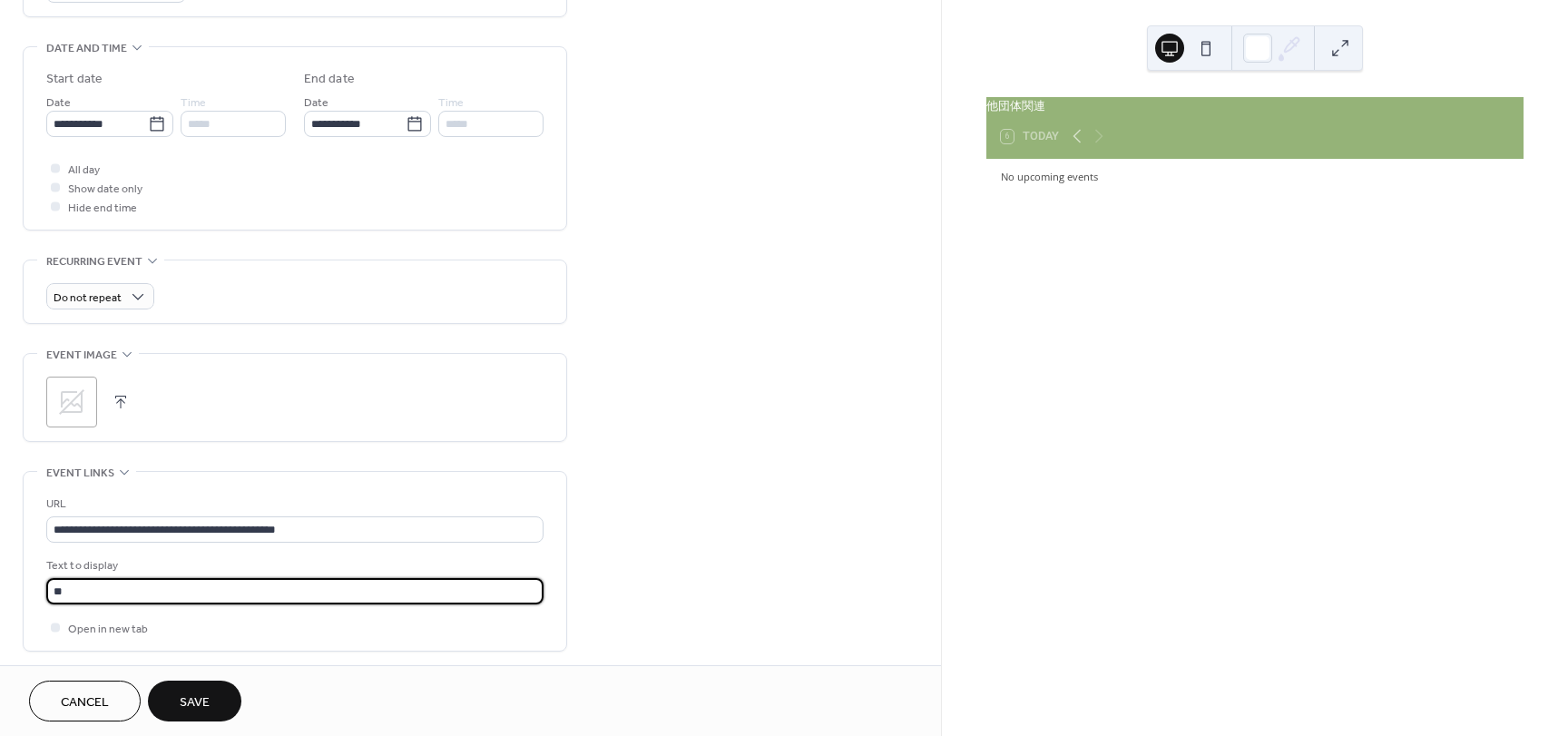 type on "*" 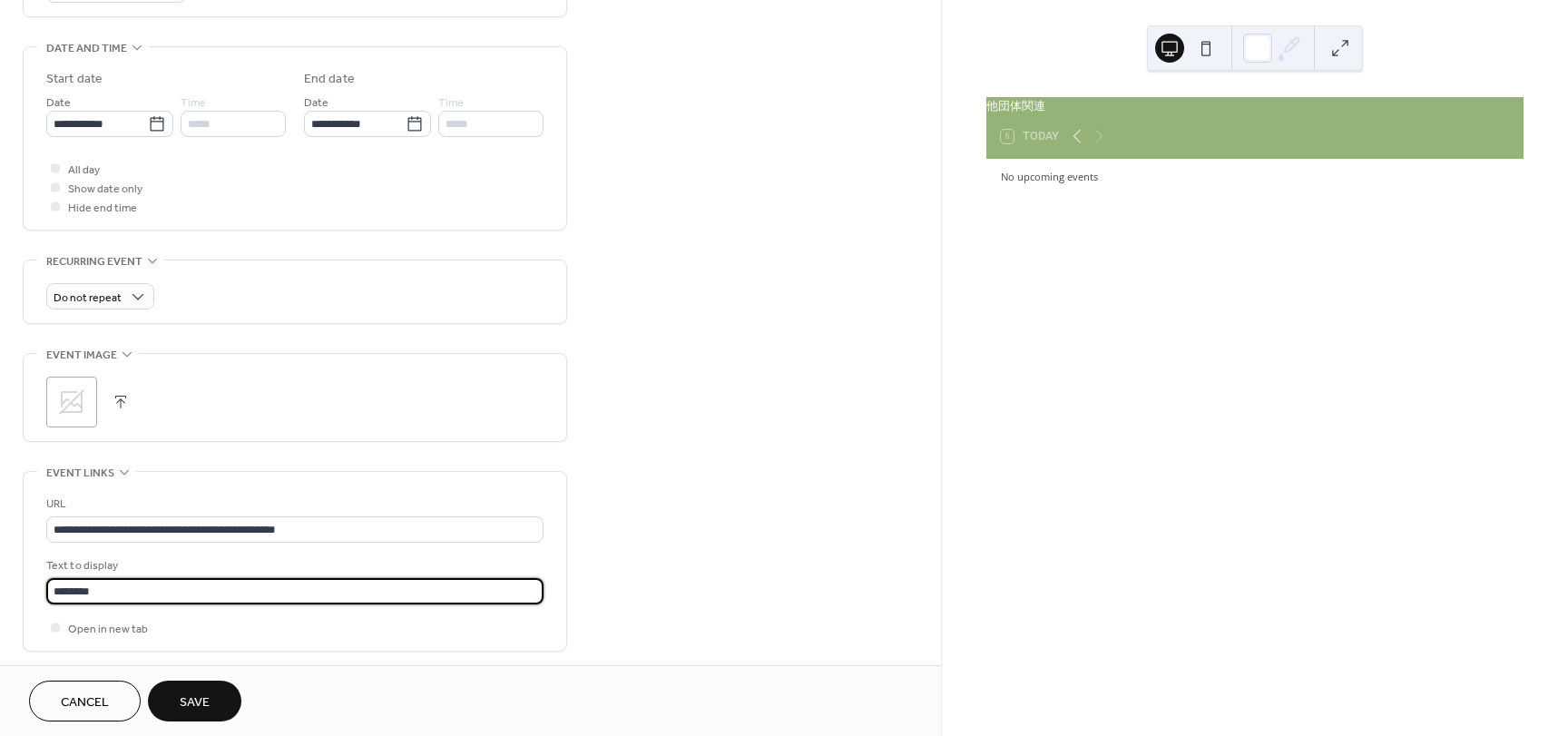 type on "********" 